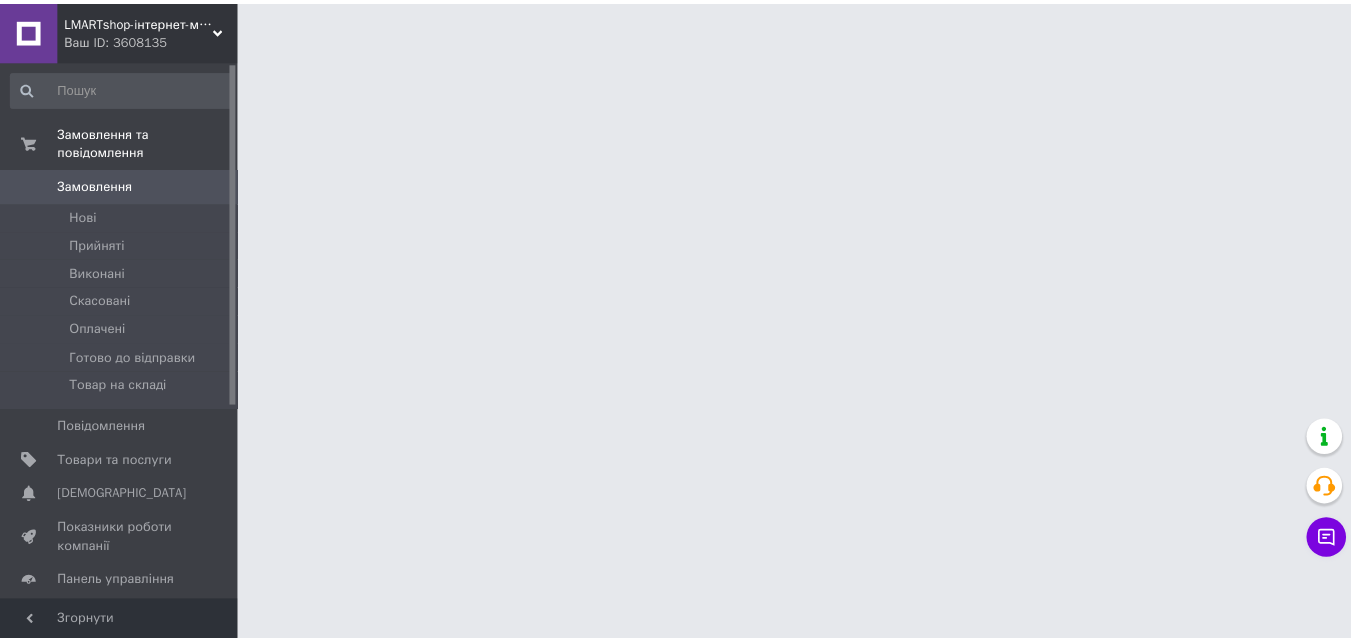 scroll, scrollTop: 0, scrollLeft: 0, axis: both 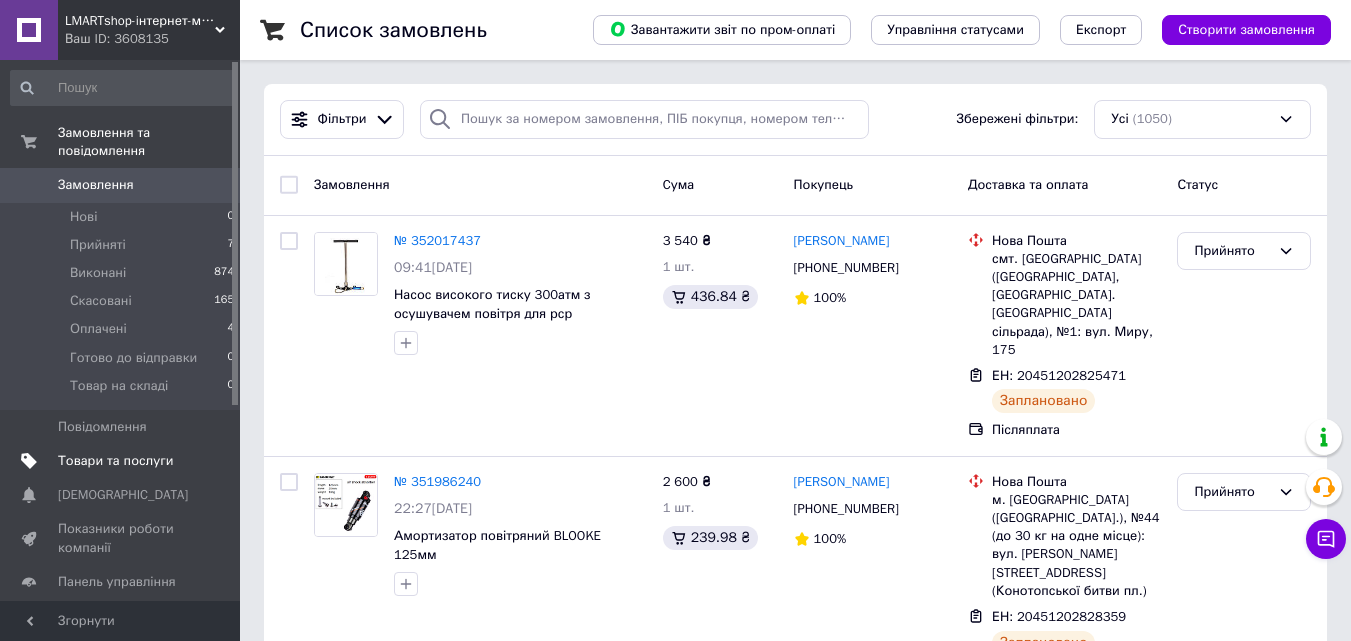 click on "Товари та послуги" at bounding box center (115, 461) 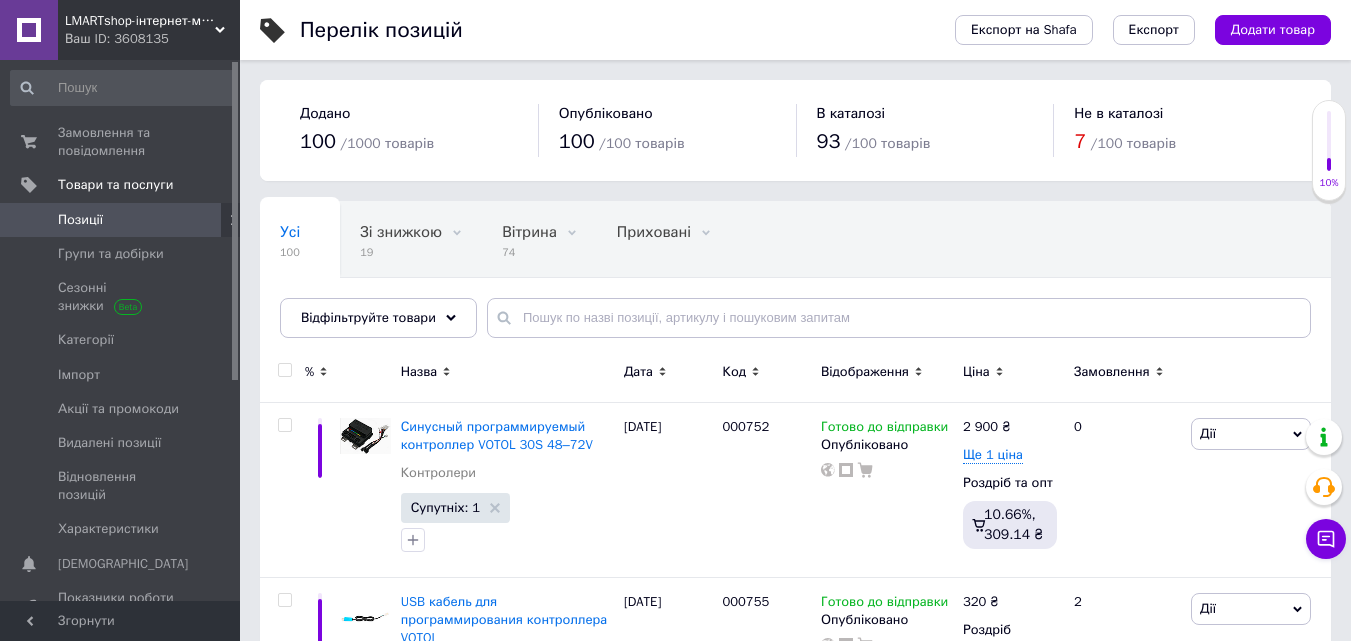 click on "LMARTshop-iнтернет-магазин" at bounding box center [140, 21] 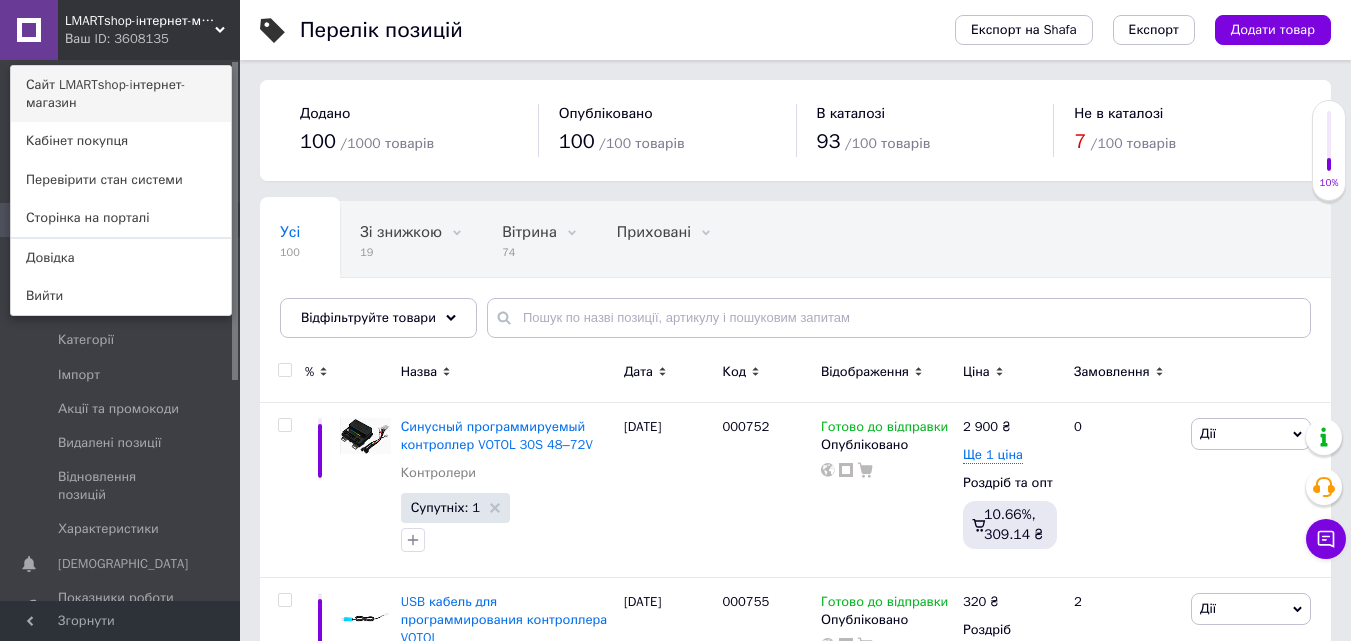 click on "Сайт LMARTshop-iнтернет-магазин" at bounding box center [121, 94] 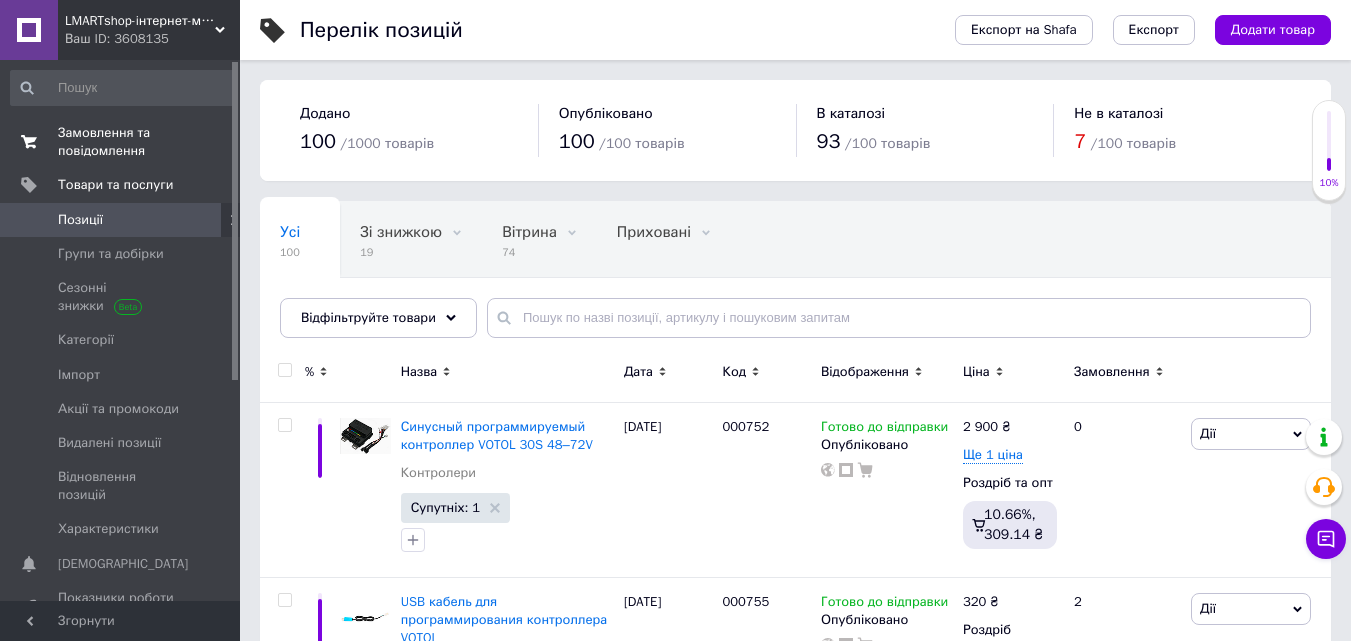 click on "Замовлення та повідомлення" at bounding box center [121, 142] 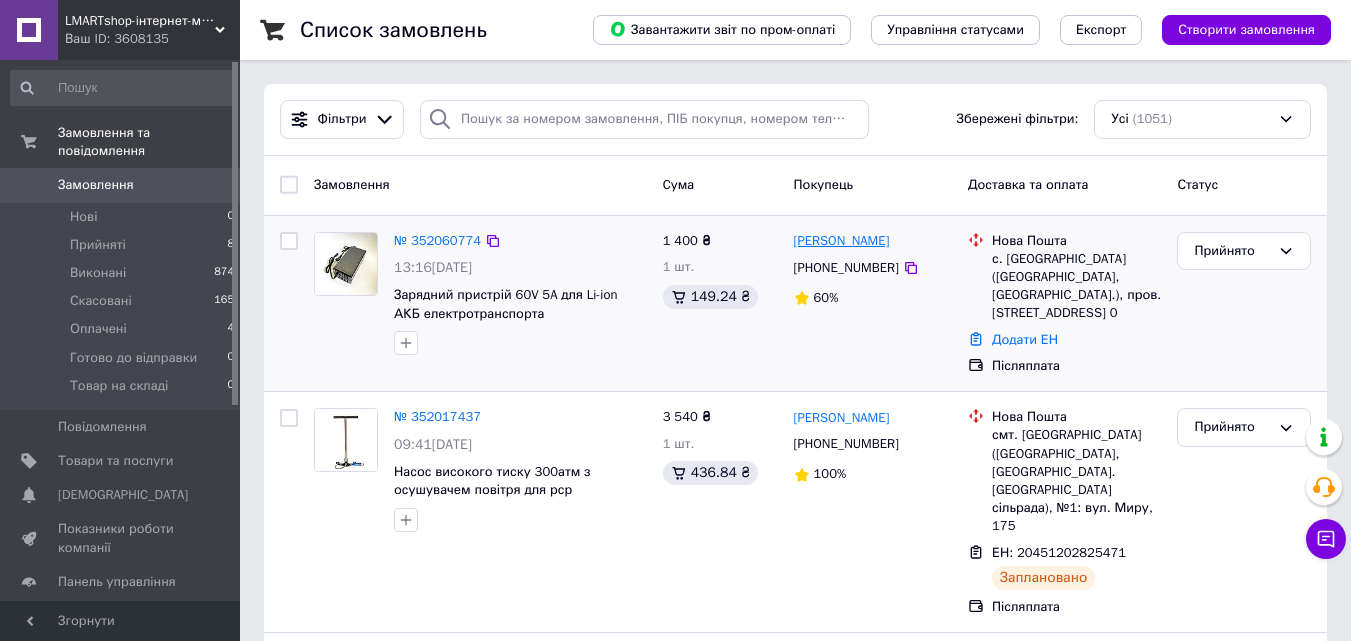 click on "[PERSON_NAME]" at bounding box center [842, 241] 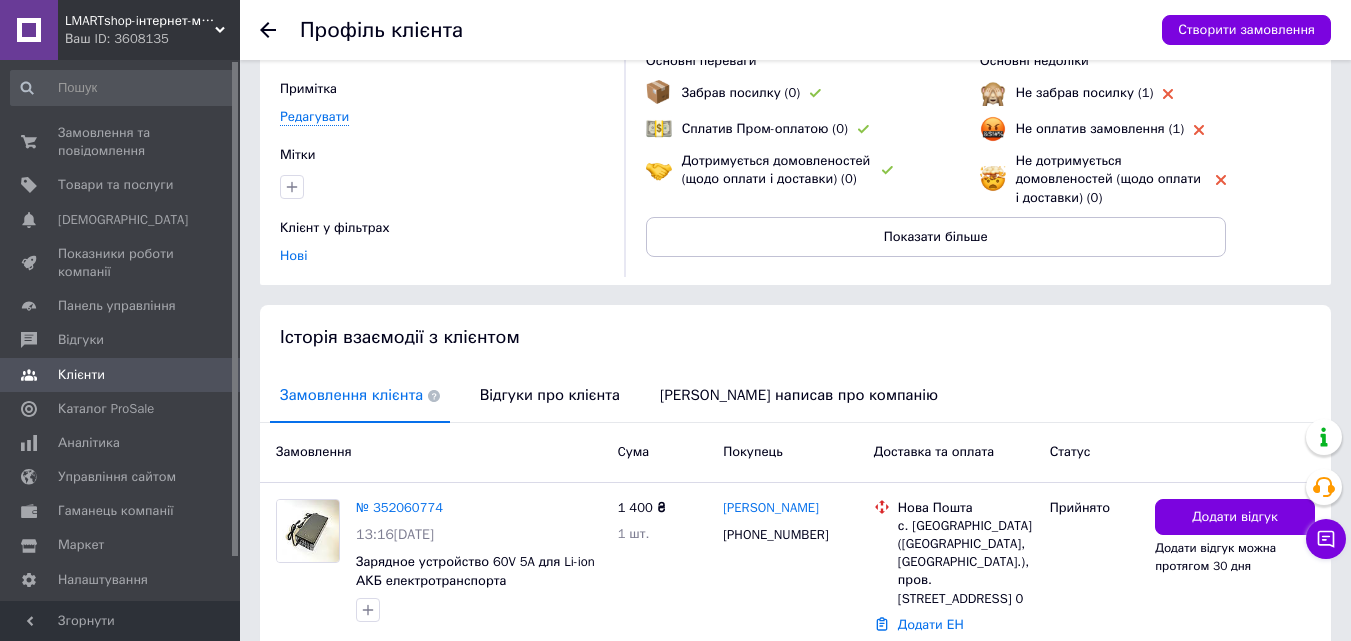 scroll, scrollTop: 0, scrollLeft: 0, axis: both 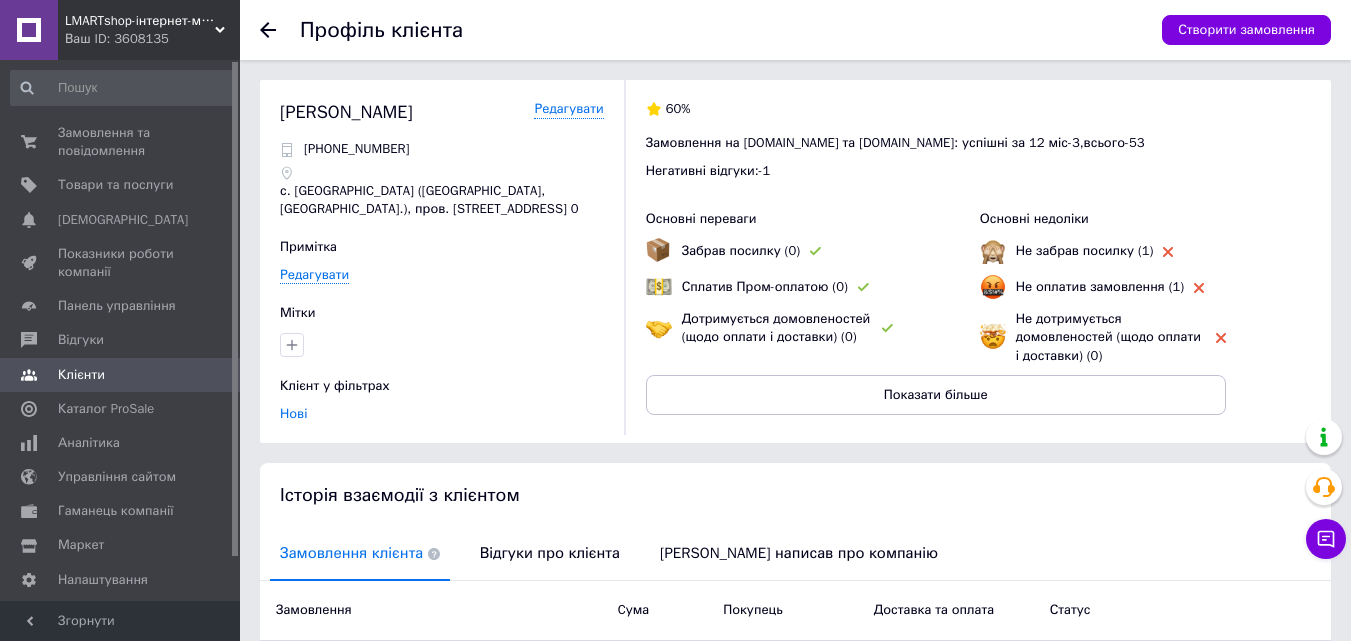 click 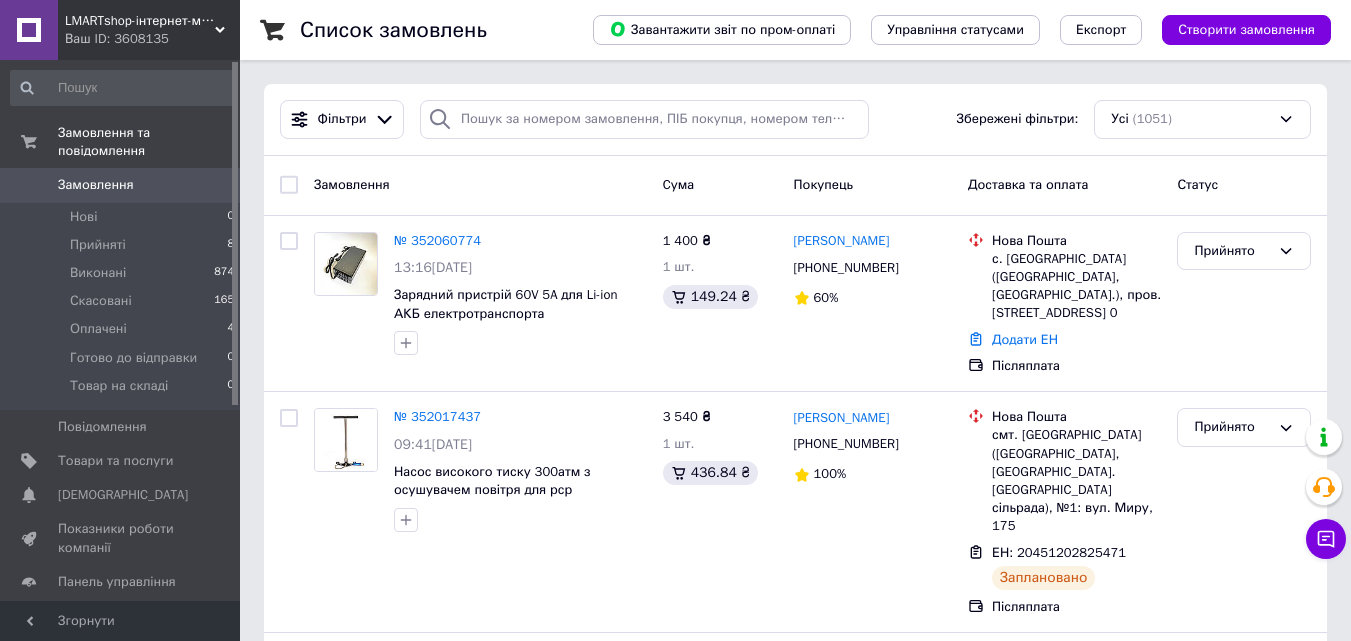 click on "LMARTshop-iнтернет-магазин" at bounding box center (140, 21) 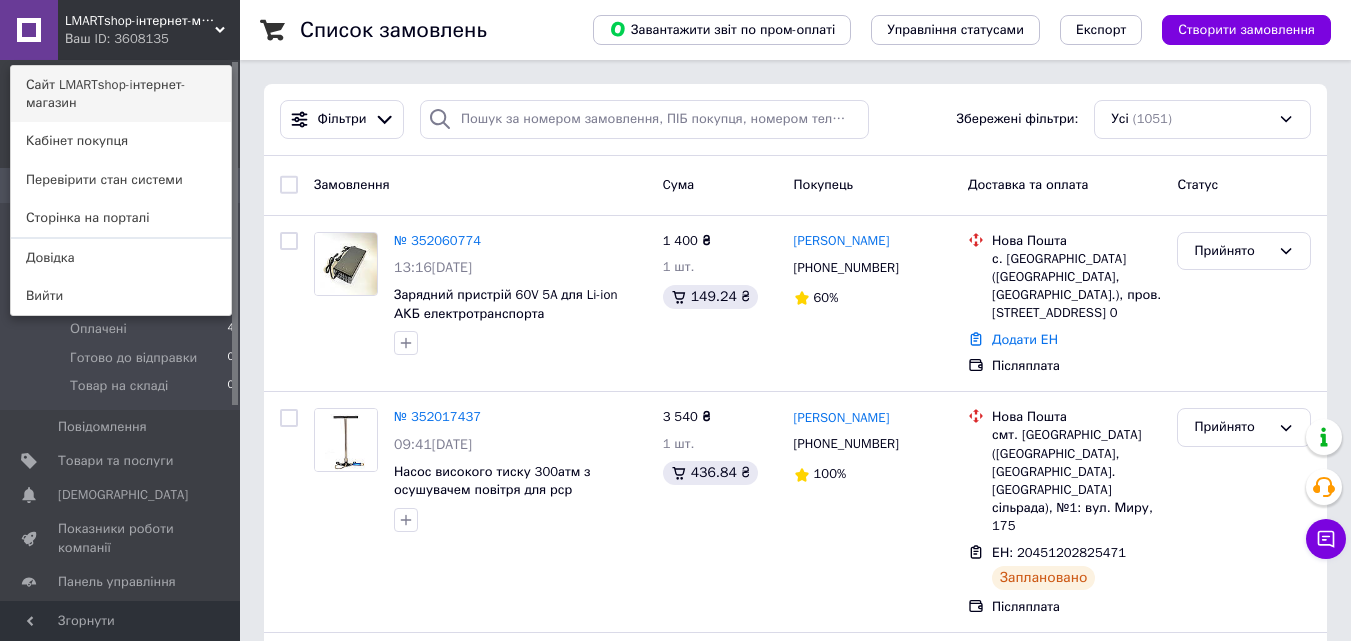 click on "Сайт LMARTshop-iнтернет-магазин" at bounding box center (121, 94) 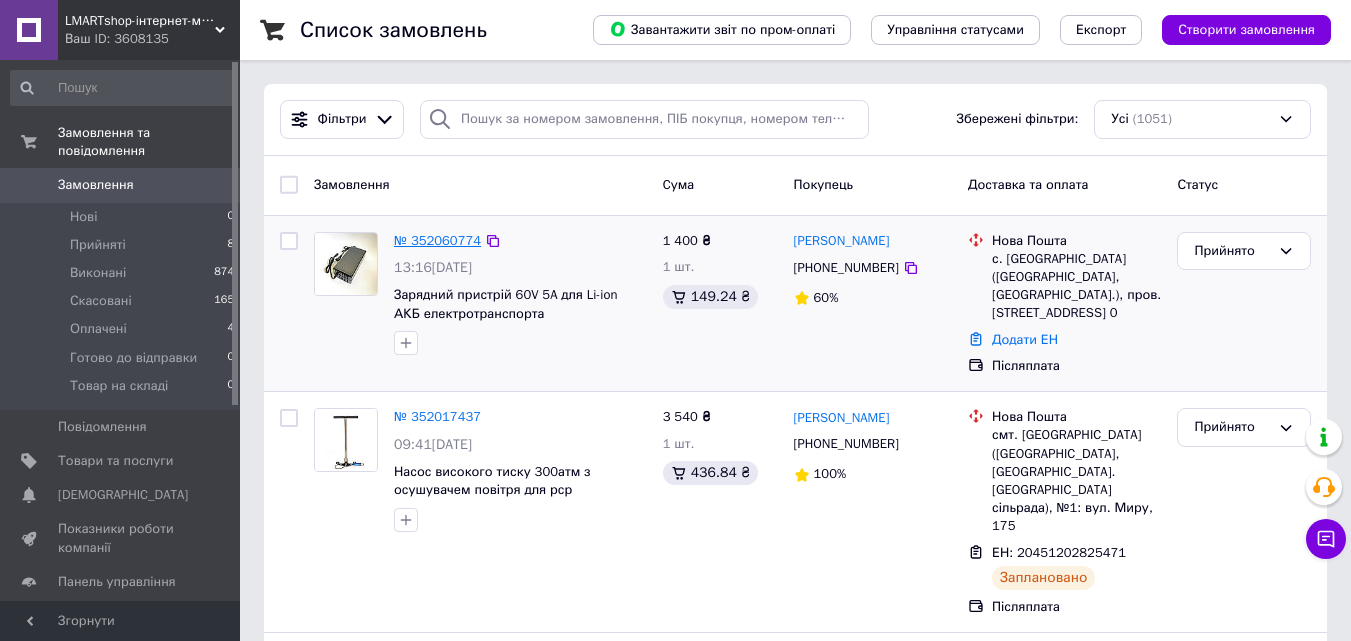 click on "№ 352060774" at bounding box center (437, 240) 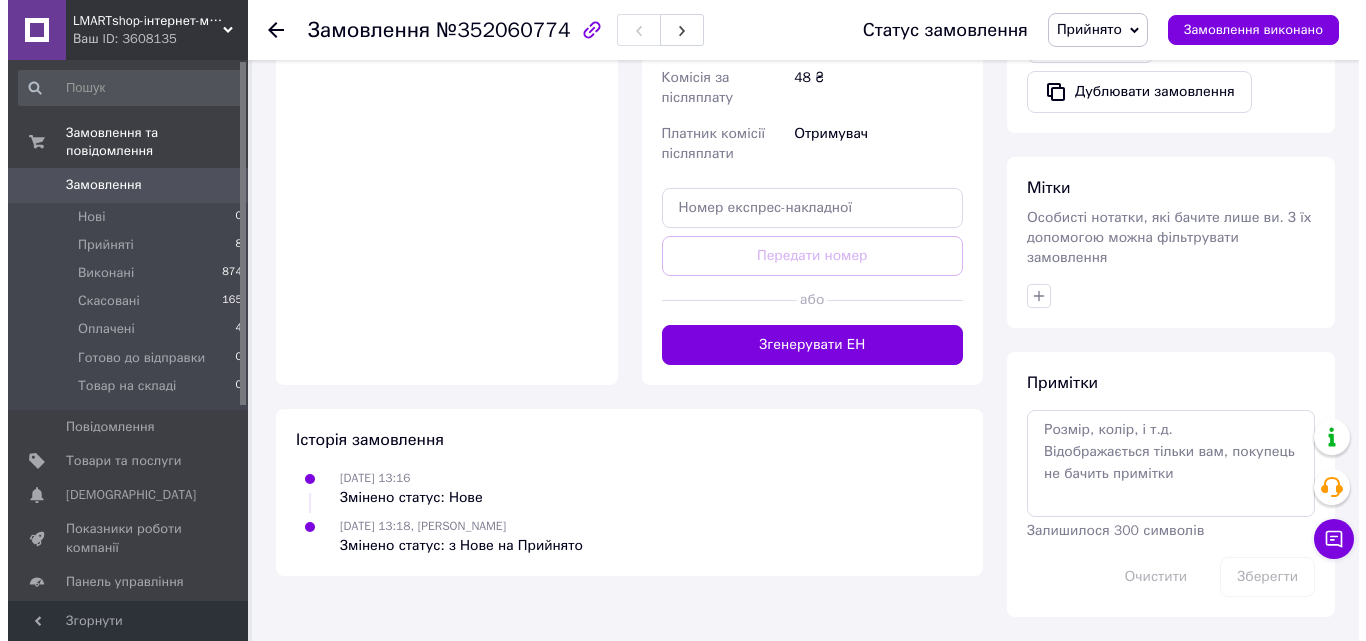 scroll, scrollTop: 876, scrollLeft: 0, axis: vertical 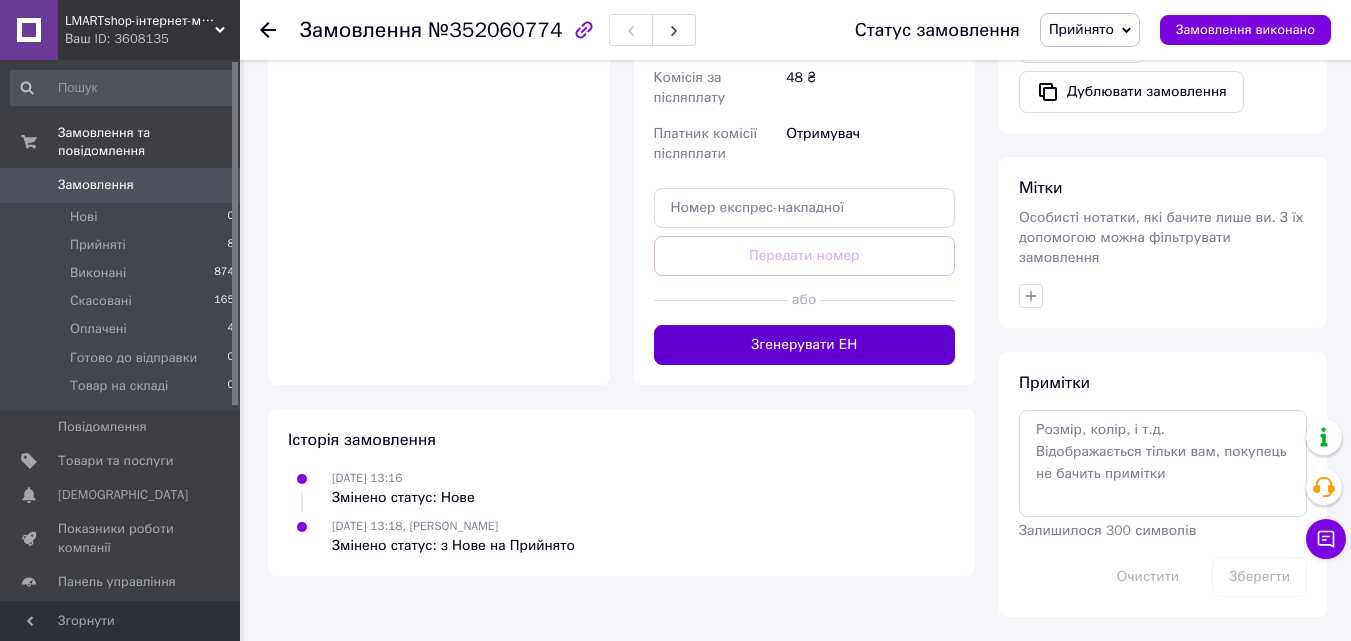 click on "Згенерувати ЕН" at bounding box center [805, 345] 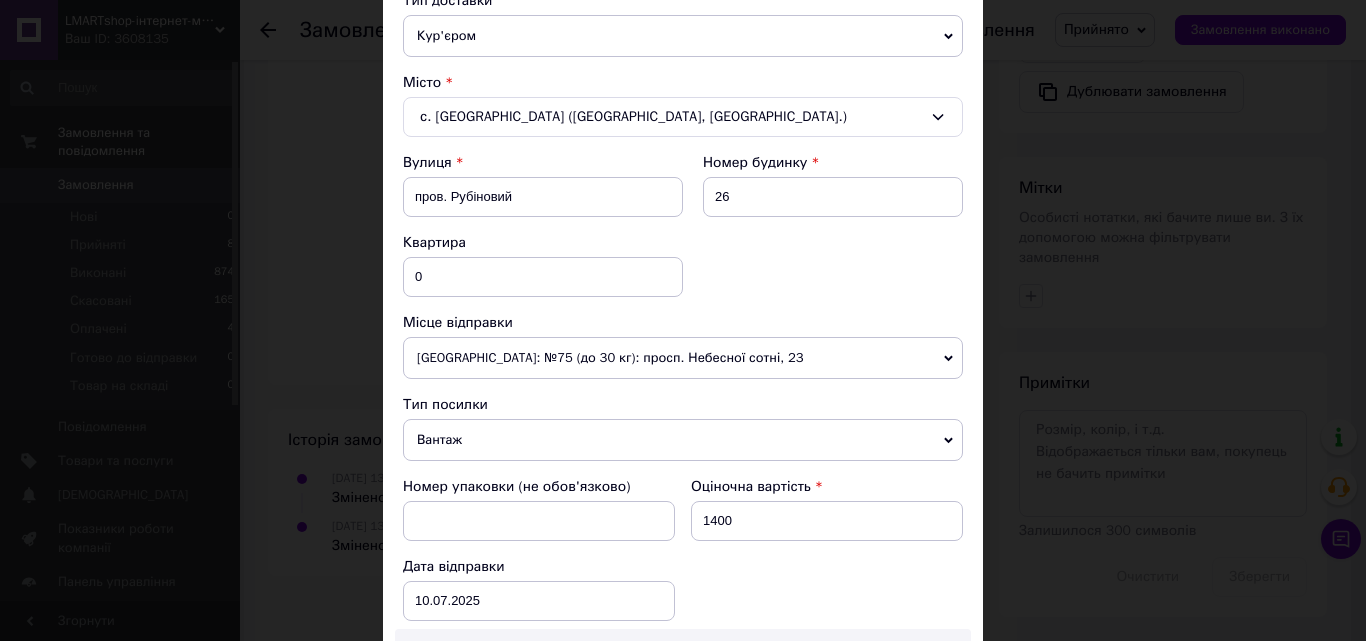 scroll, scrollTop: 300, scrollLeft: 0, axis: vertical 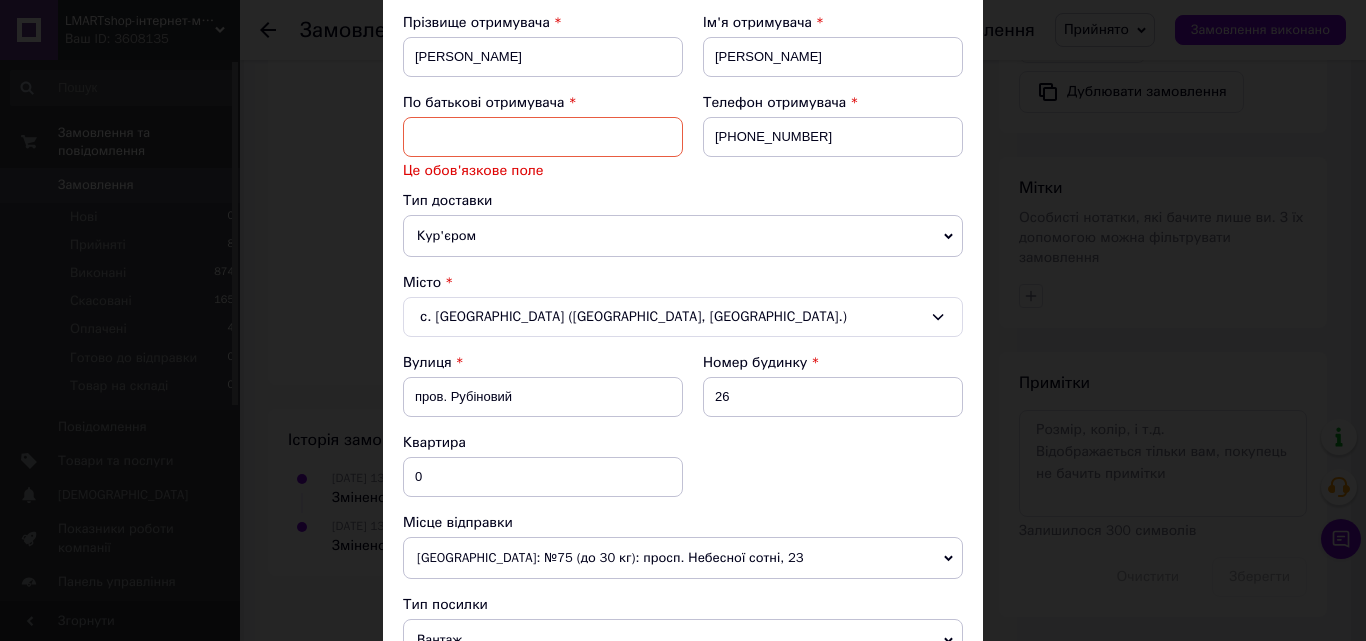 click on "Кур'єром" at bounding box center [683, 236] 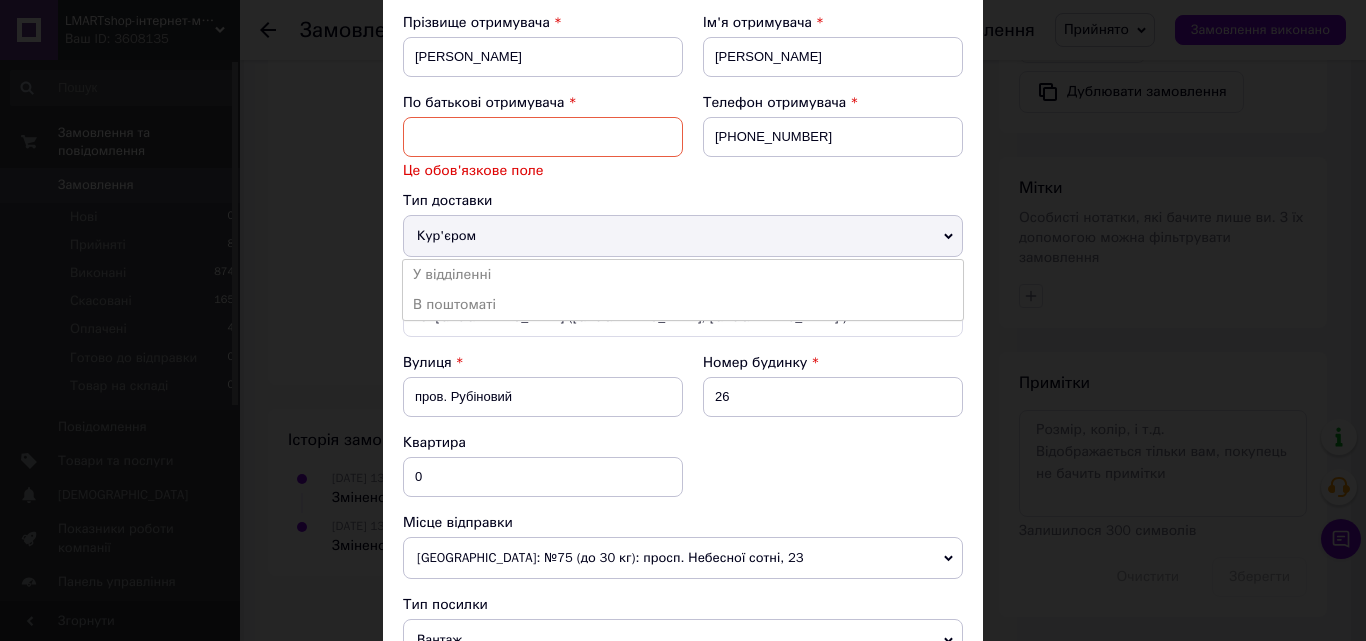 click on "Кур'єром" at bounding box center [683, 236] 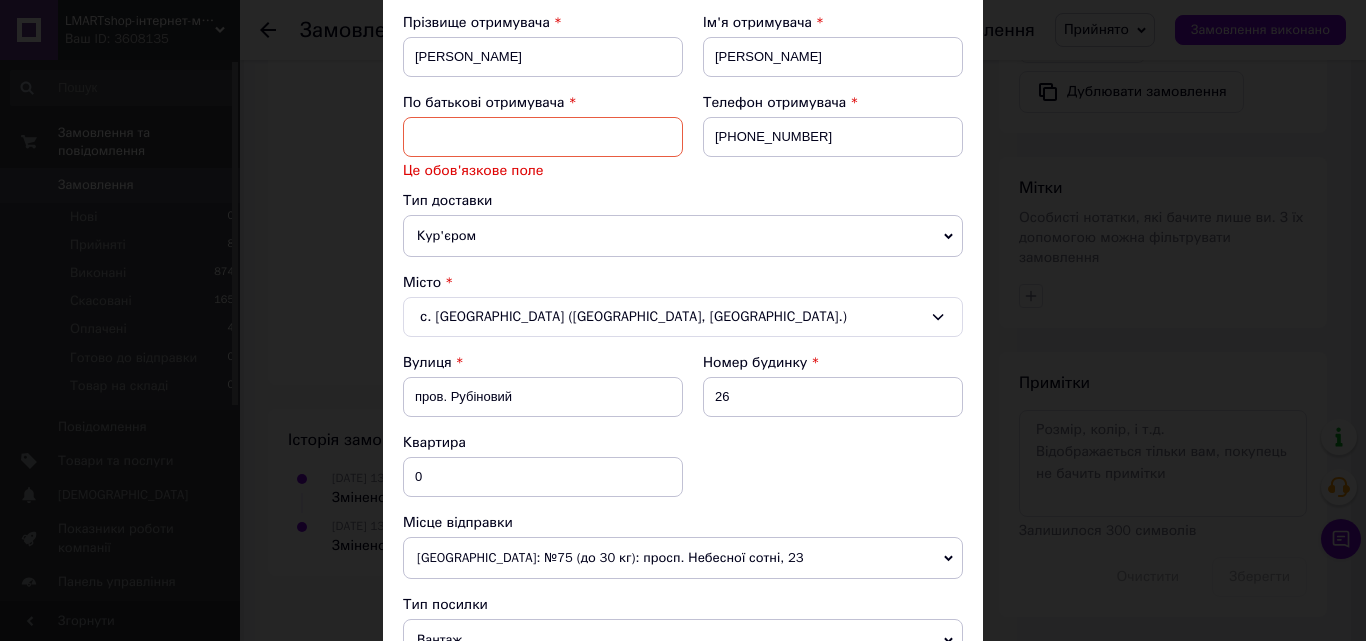 click at bounding box center [543, 137] 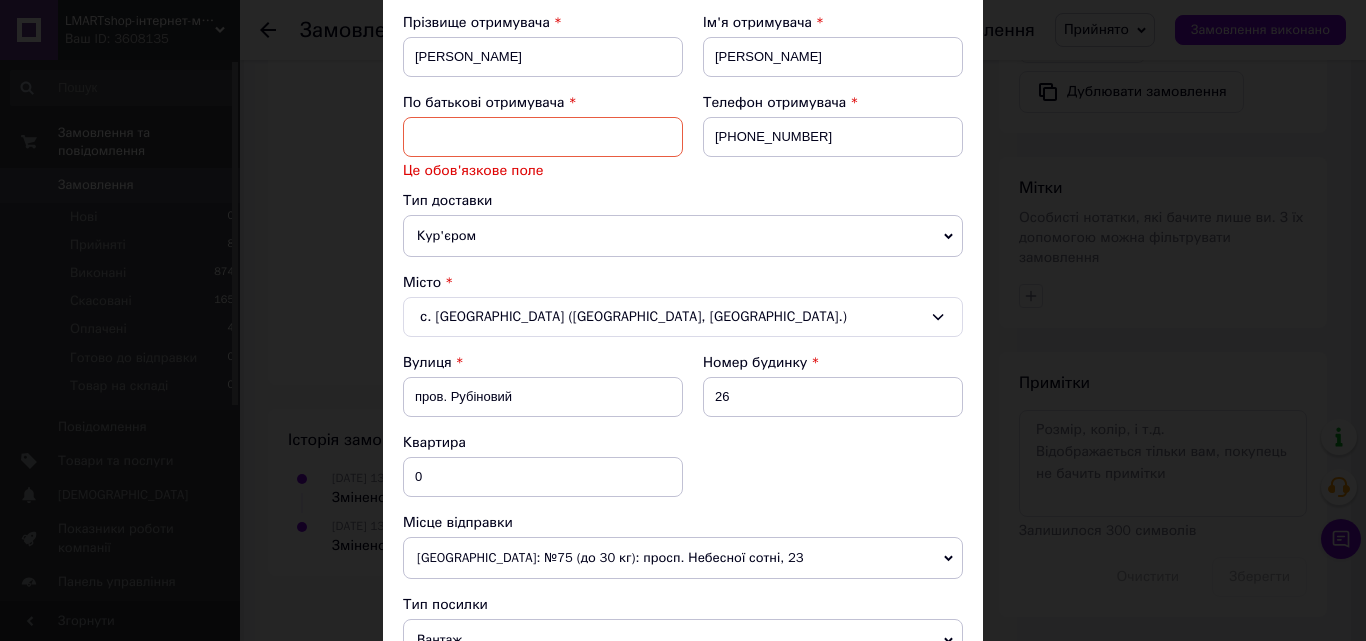 type on "і" 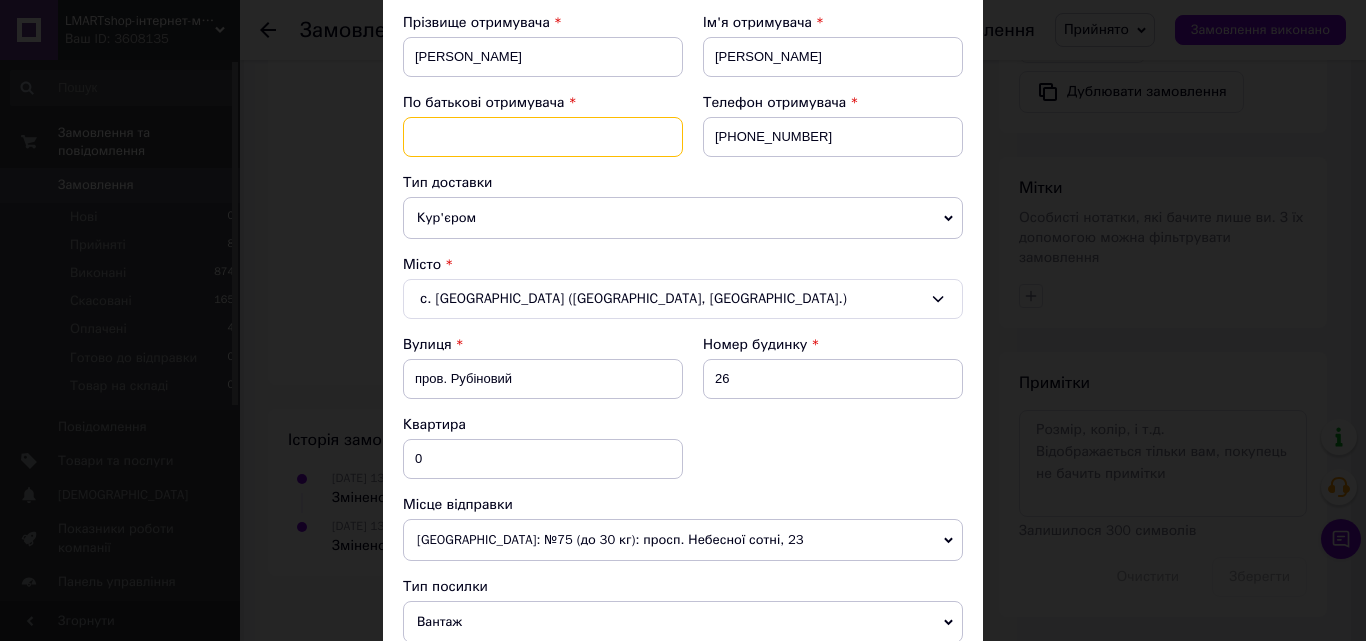 type on "ы" 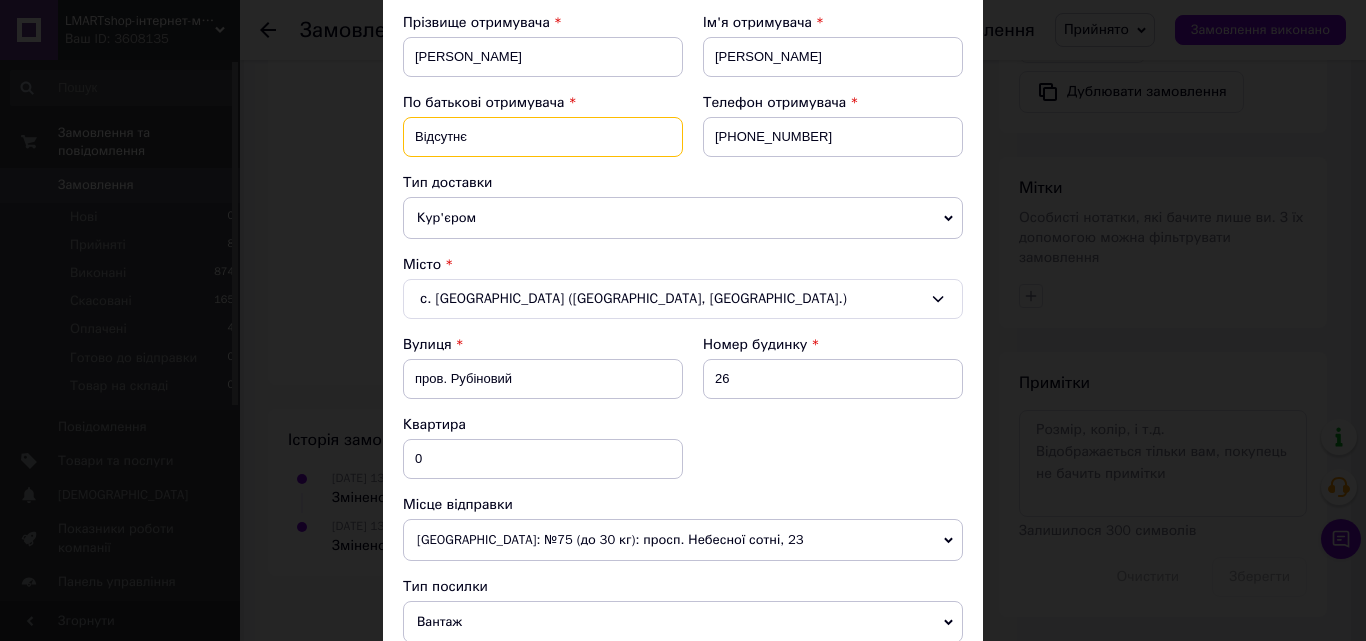 type on "Відсутнє" 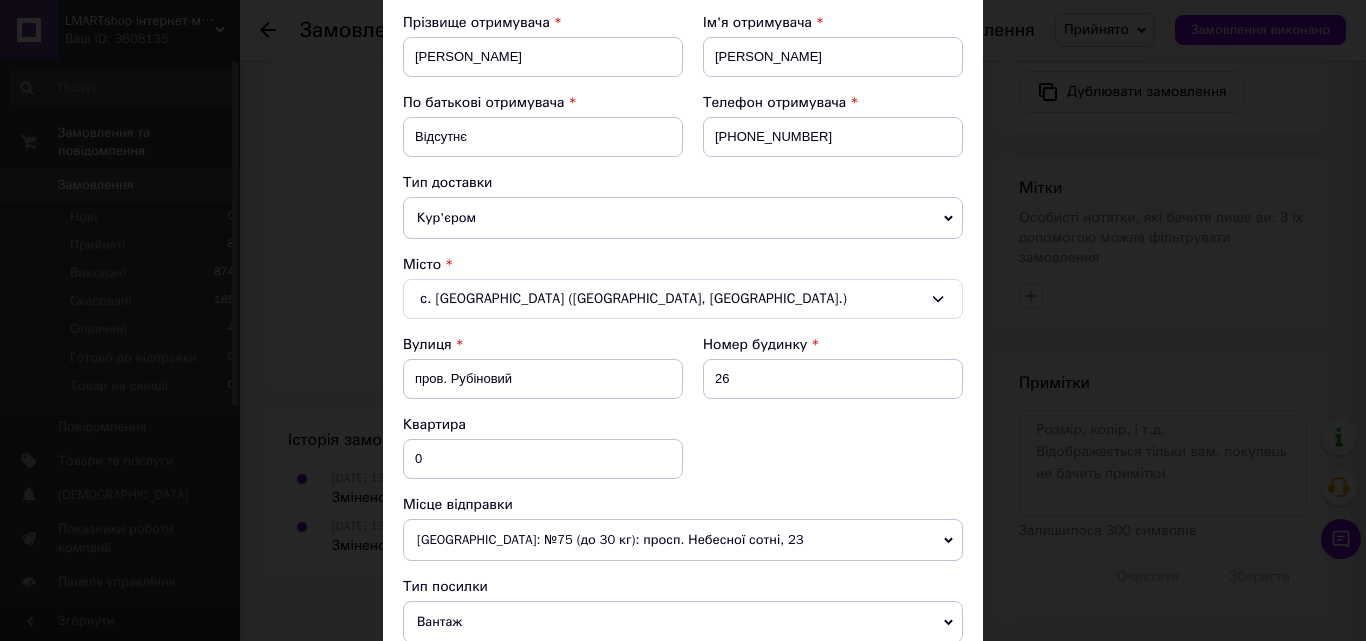 click on "Платник Отримувач Відправник Прізвище отримувача [PERSON_NAME] Ім'я отримувача [PERSON_NAME] батькові отримувача Відсутнє Телефон отримувача [PHONE_NUMBER] Тип доставки Кур'єром У відділенні В поштоматі Місто с. [GEOGRAPHIC_DATA] ([GEOGRAPHIC_DATA], [GEOGRAPHIC_DATA].) Вулиця пров. Рубіновий Номер будинку 26 Квартира 0 Місце відправки [GEOGRAPHIC_DATA]: №75 (до 30 кг): просп. Небесної сотні, 23 Немає збігів. Спробуйте змінити умови пошуку Додати ще місце відправки Тип посилки Вантаж Документи Номер упаковки (не обов'язково) Оціночна вартість 1400 Дата відправки [DATE] < 2025 > < Июль > Пн Вт" at bounding box center (683, 665) 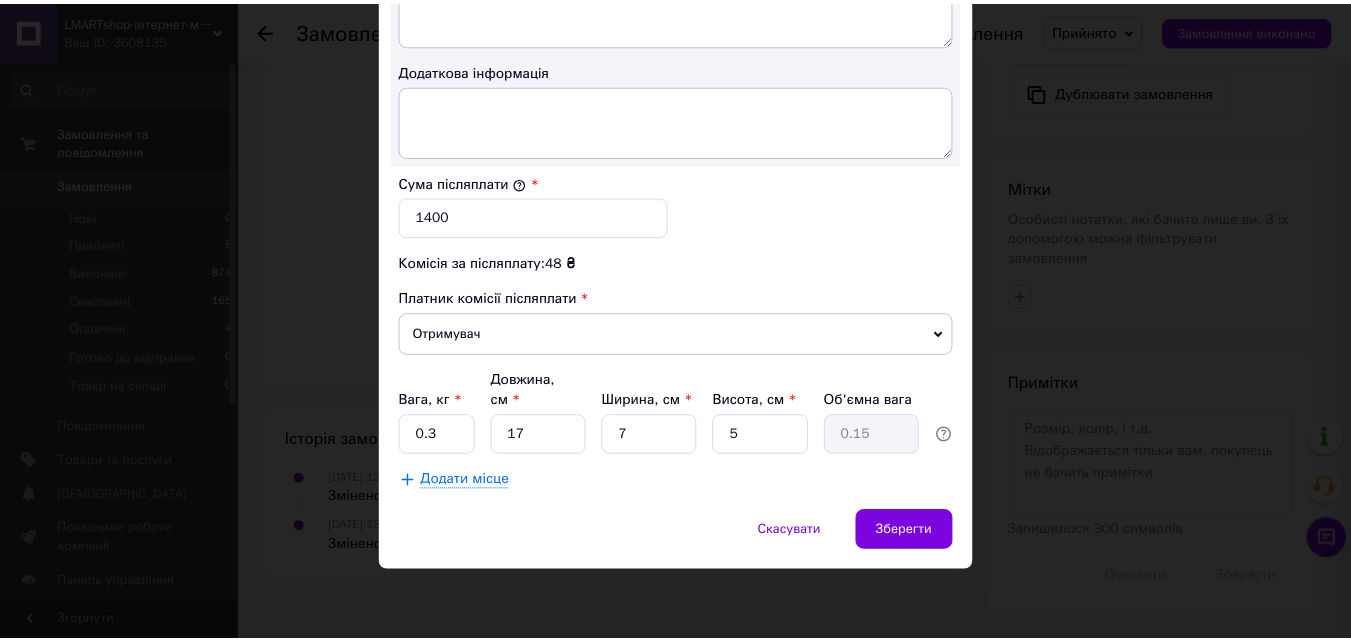 scroll, scrollTop: 1417, scrollLeft: 0, axis: vertical 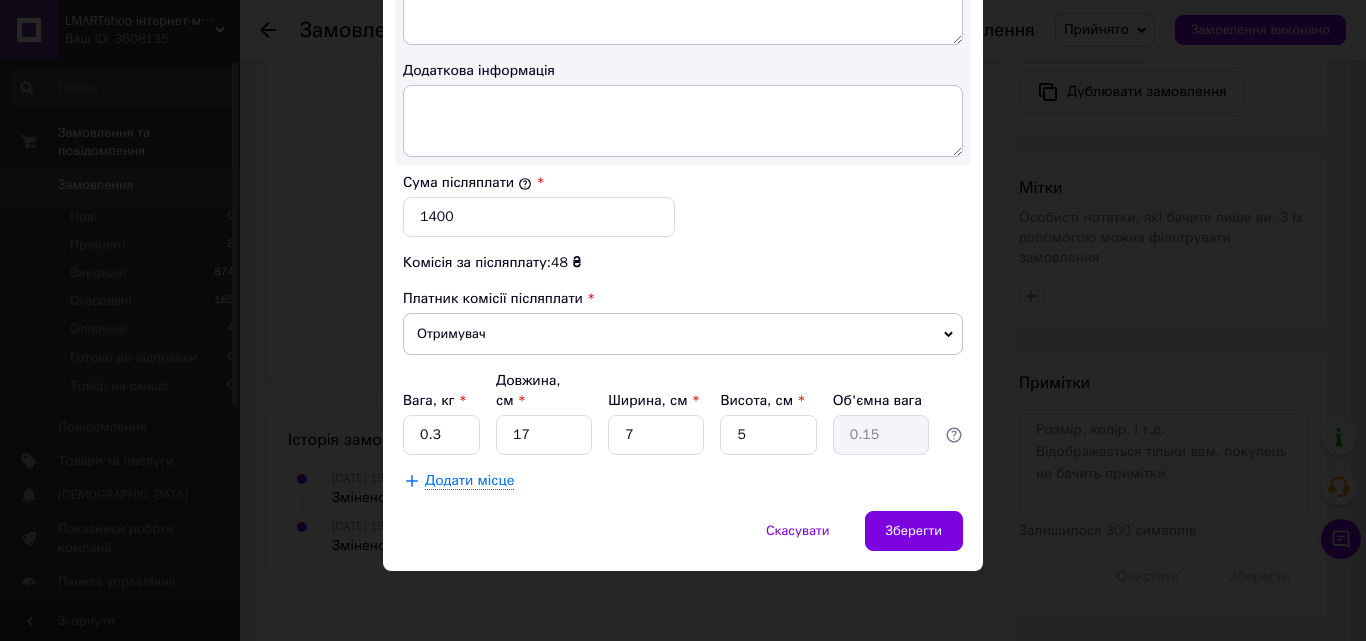 drag, startPoint x: 895, startPoint y: 537, endPoint x: 438, endPoint y: 406, distance: 475.4051 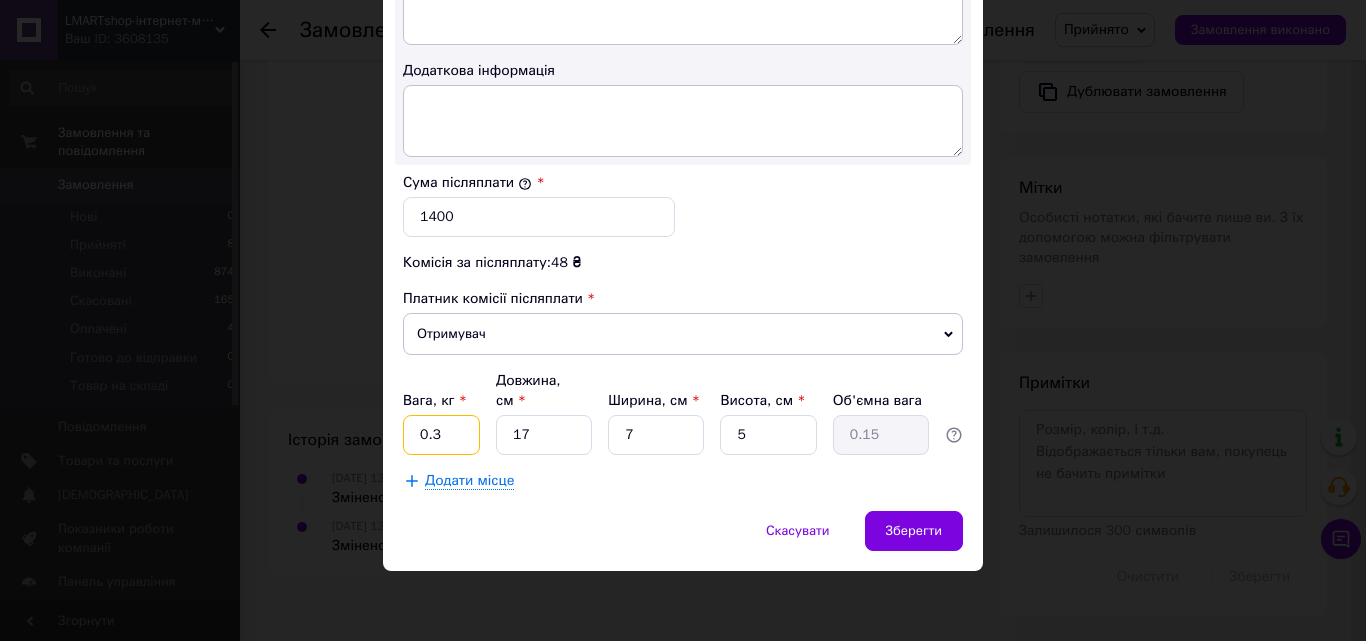 click on "0.3" at bounding box center (441, 435) 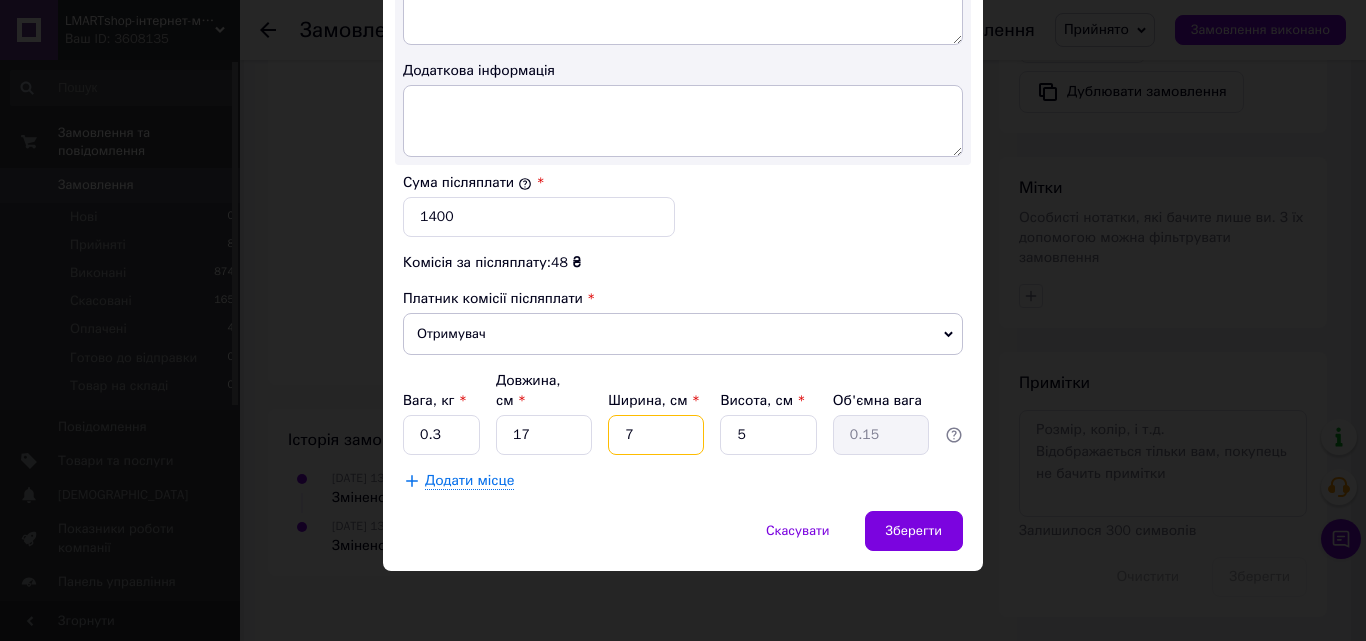 click on "7" at bounding box center (656, 435) 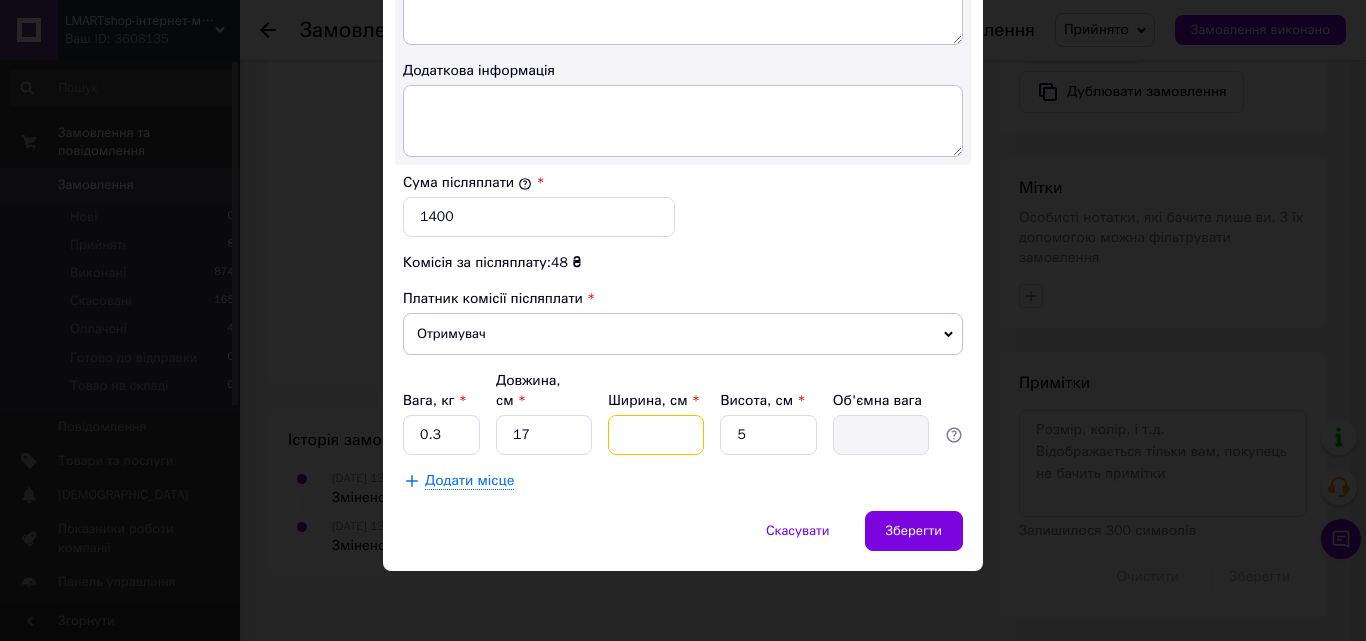 type 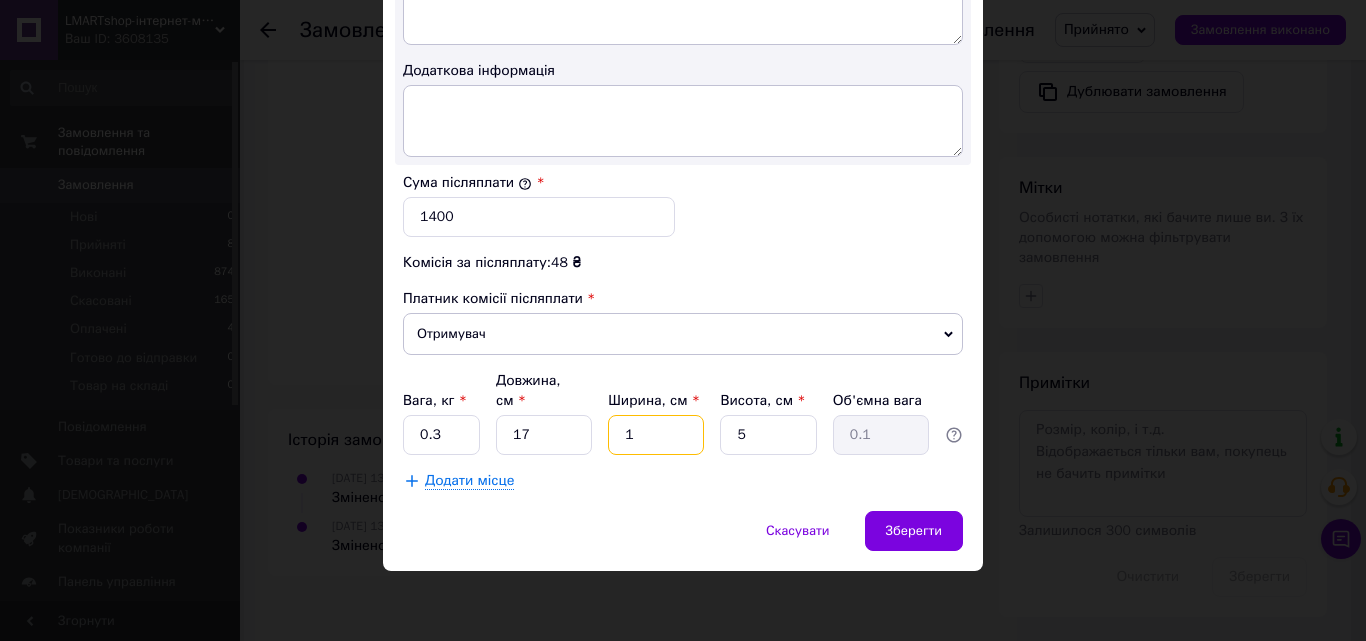 type on "10" 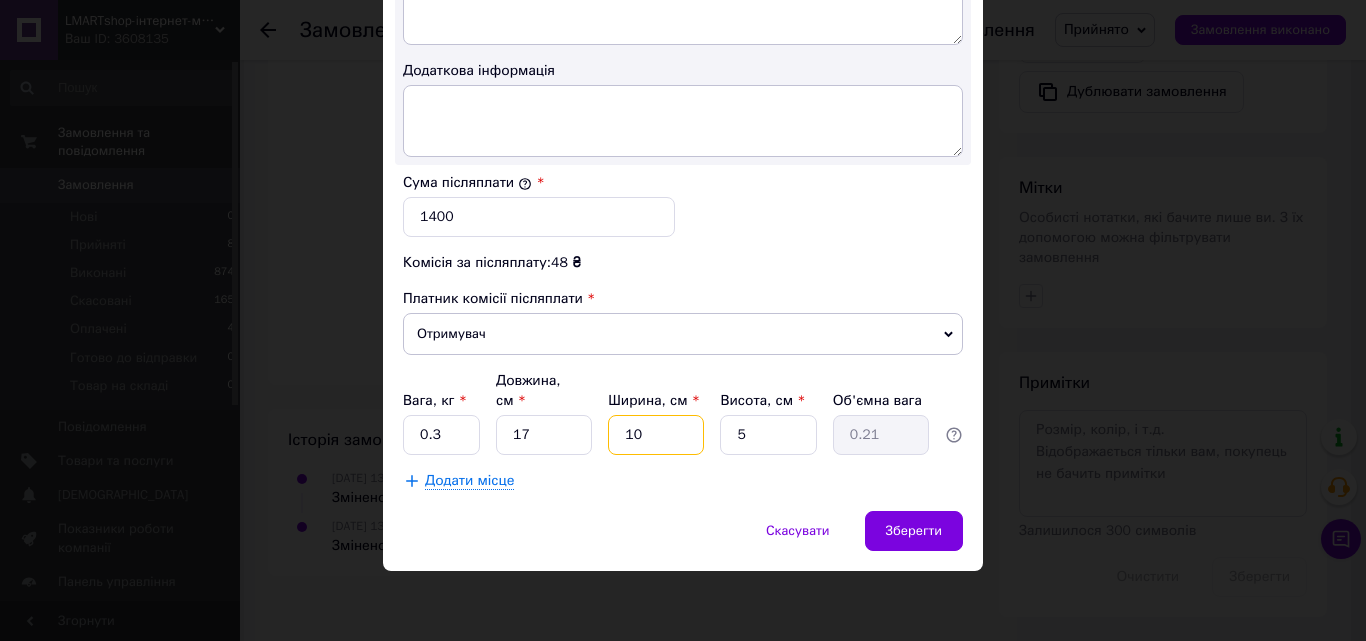 type on "10" 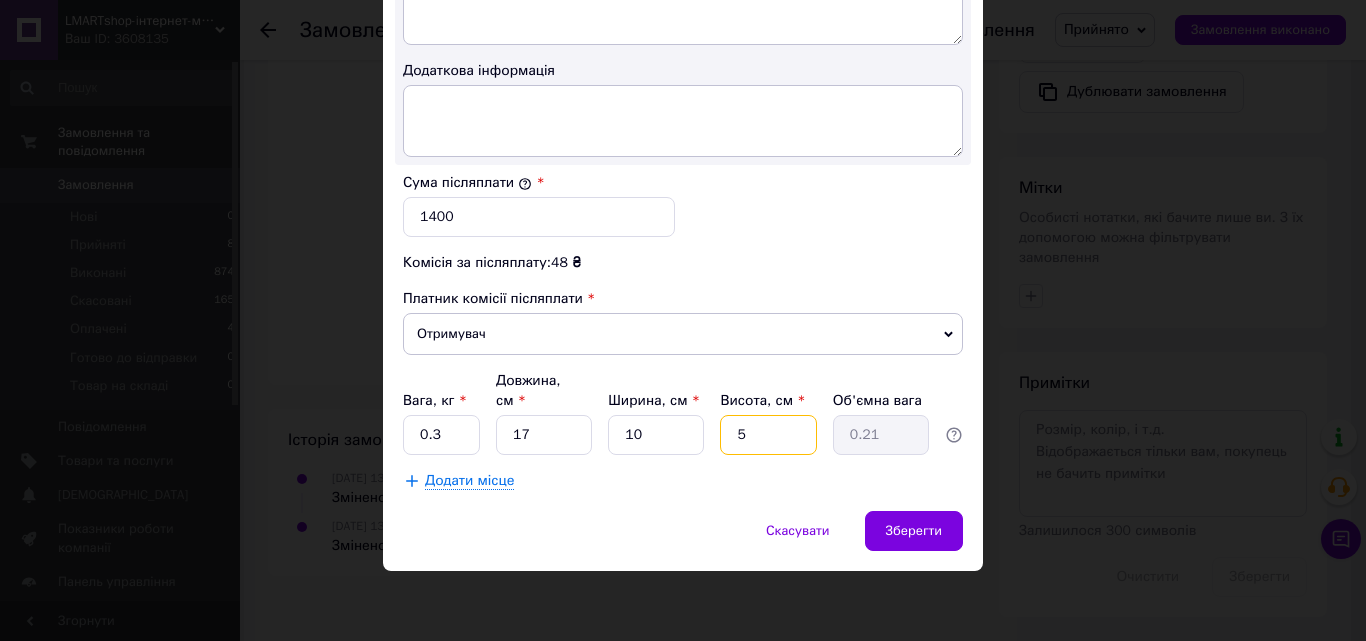 click on "5" at bounding box center [768, 435] 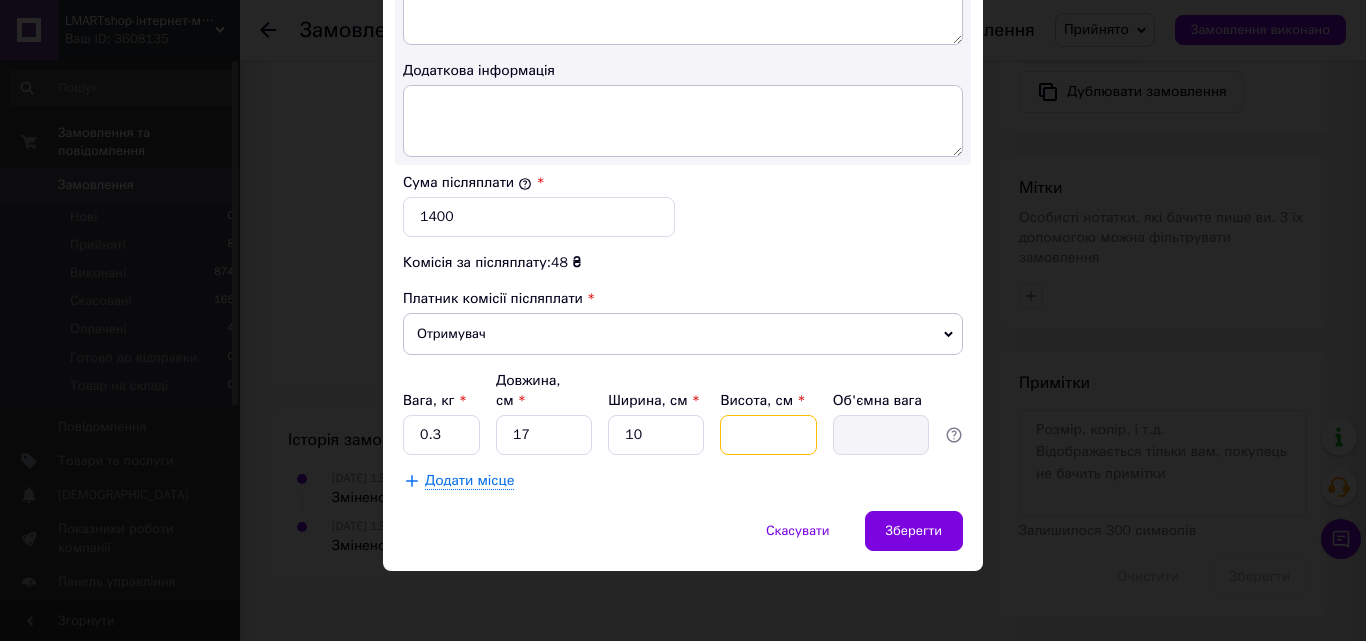 type on "1" 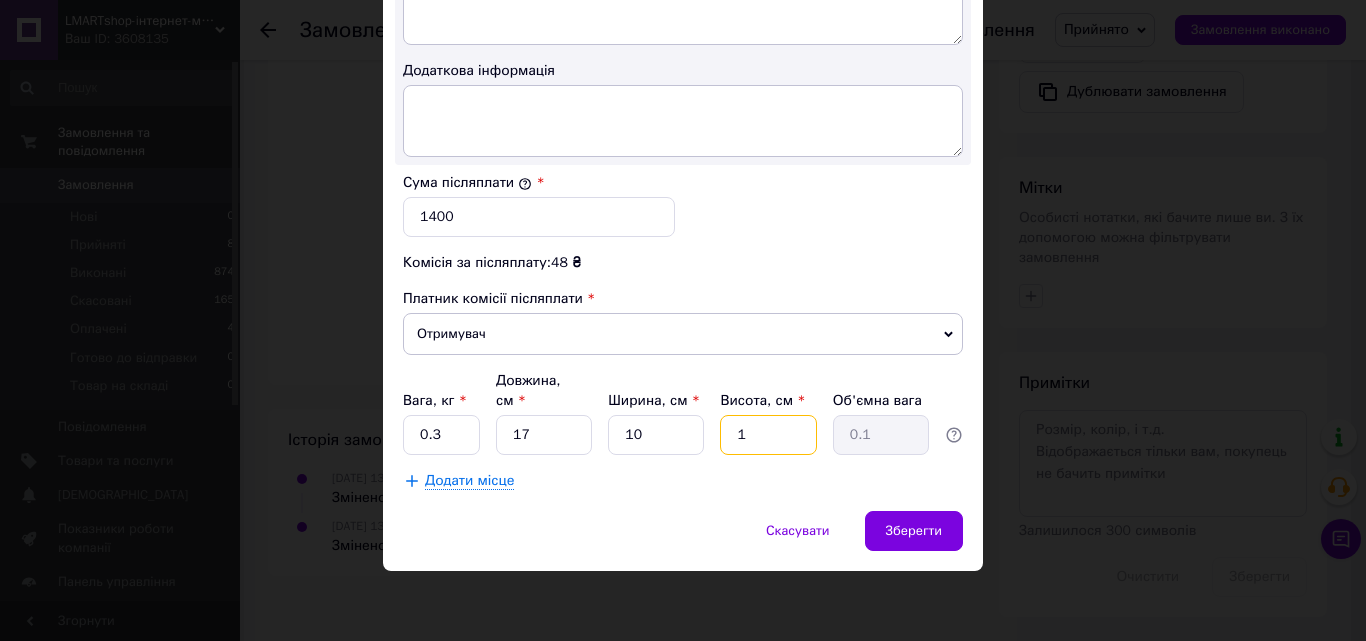 type on "10" 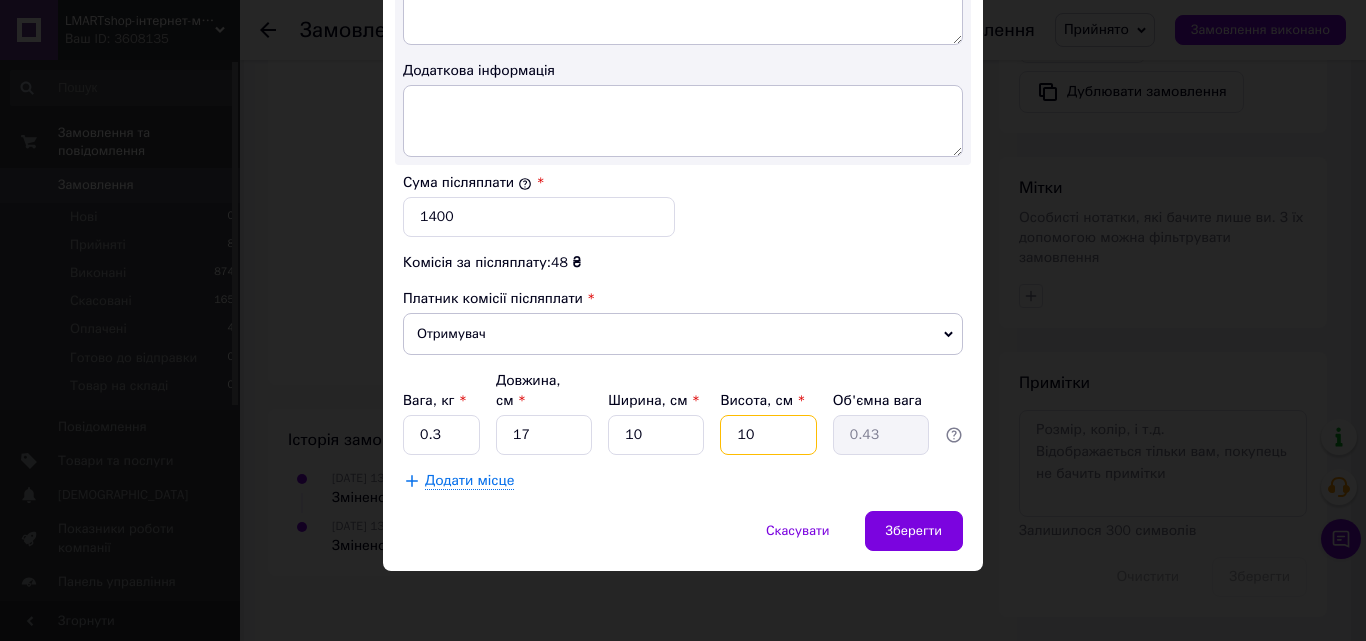 type on "10" 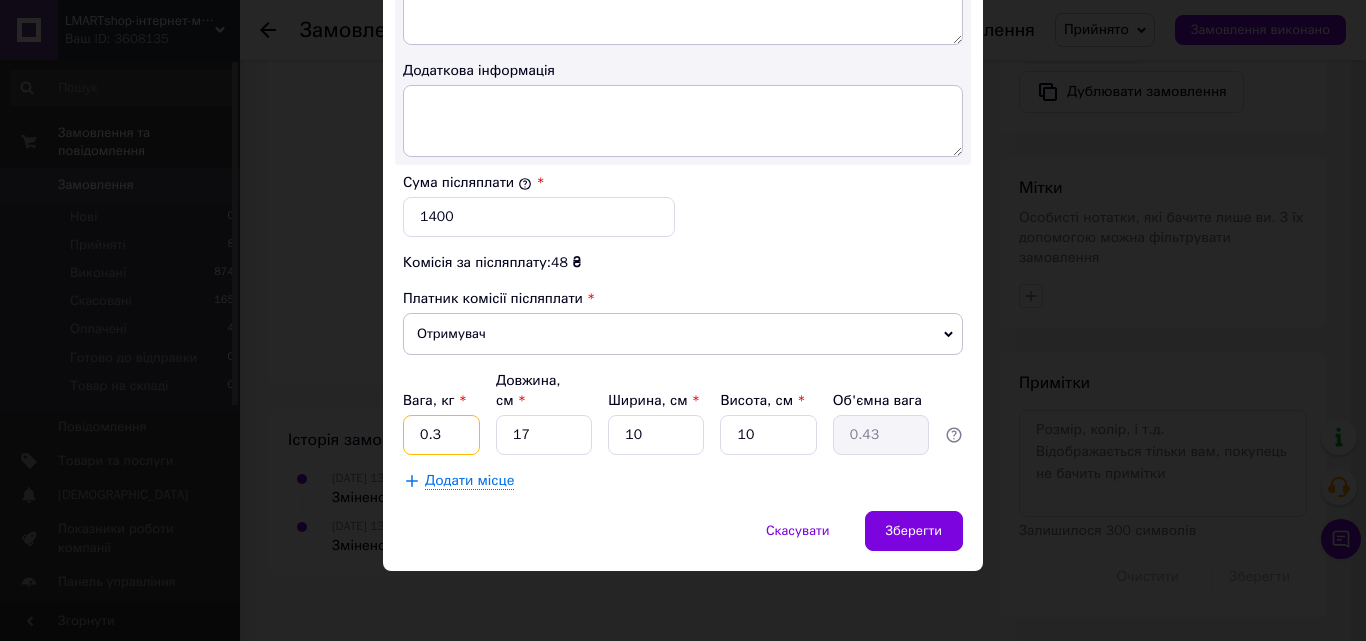 click on "0.3" at bounding box center (441, 435) 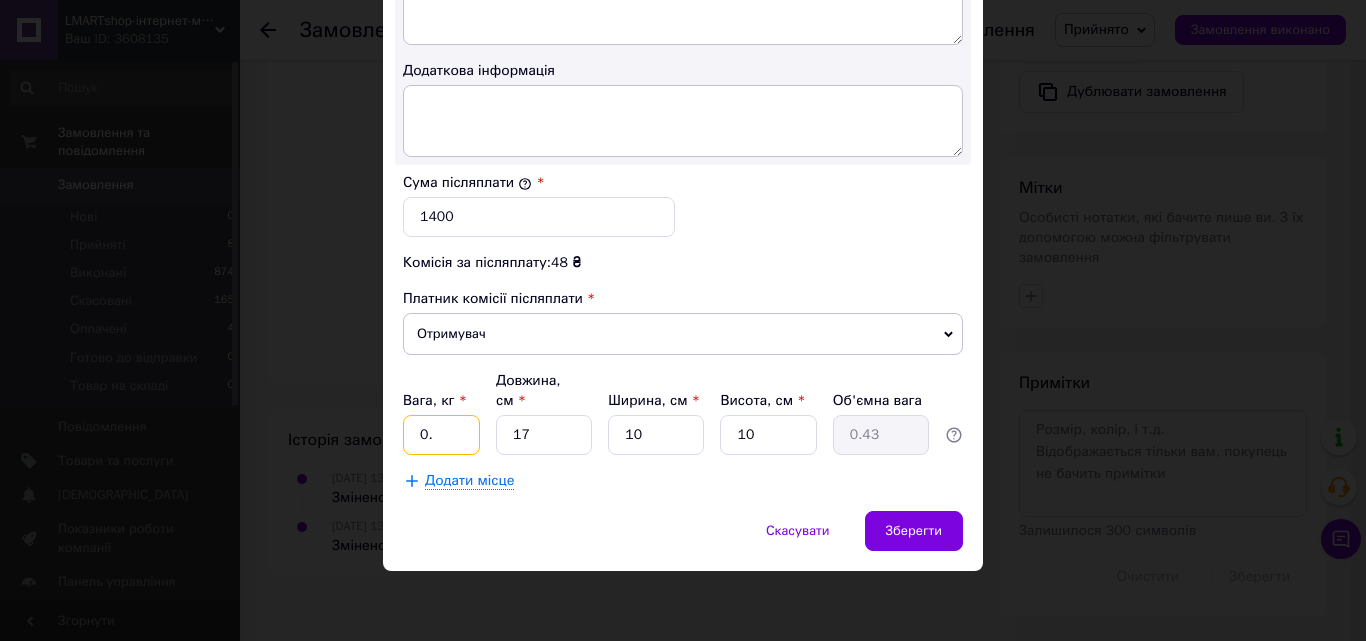 type on "0" 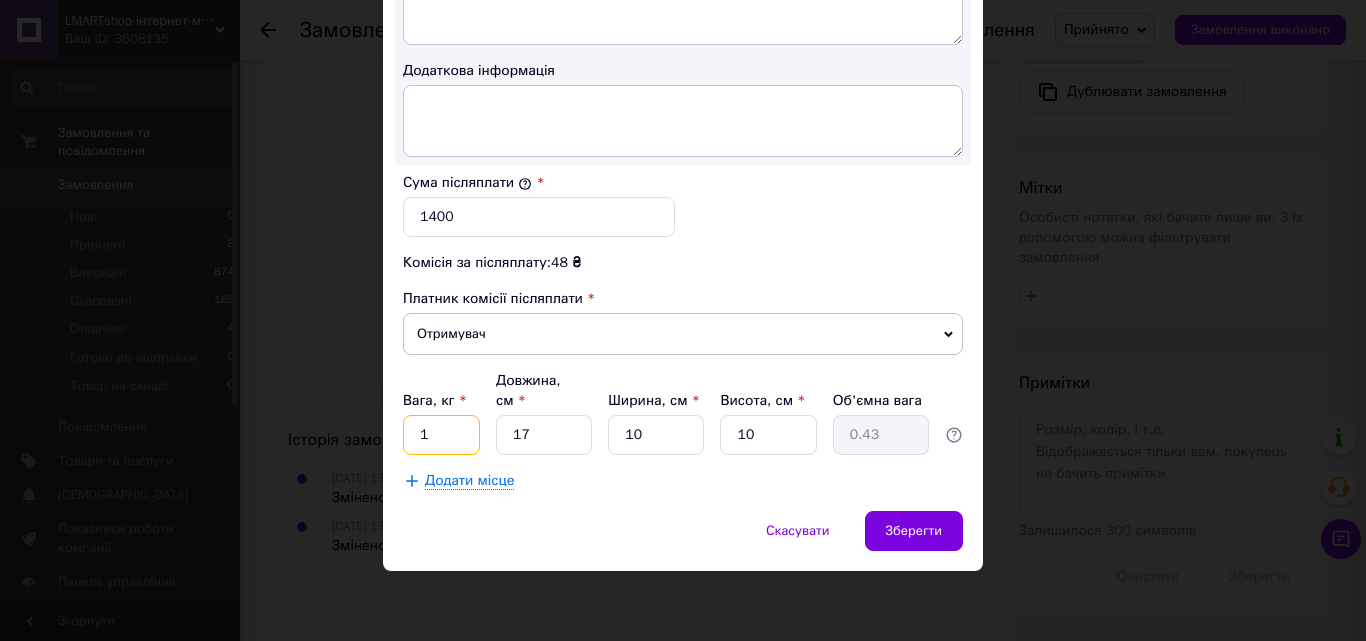 type on "1" 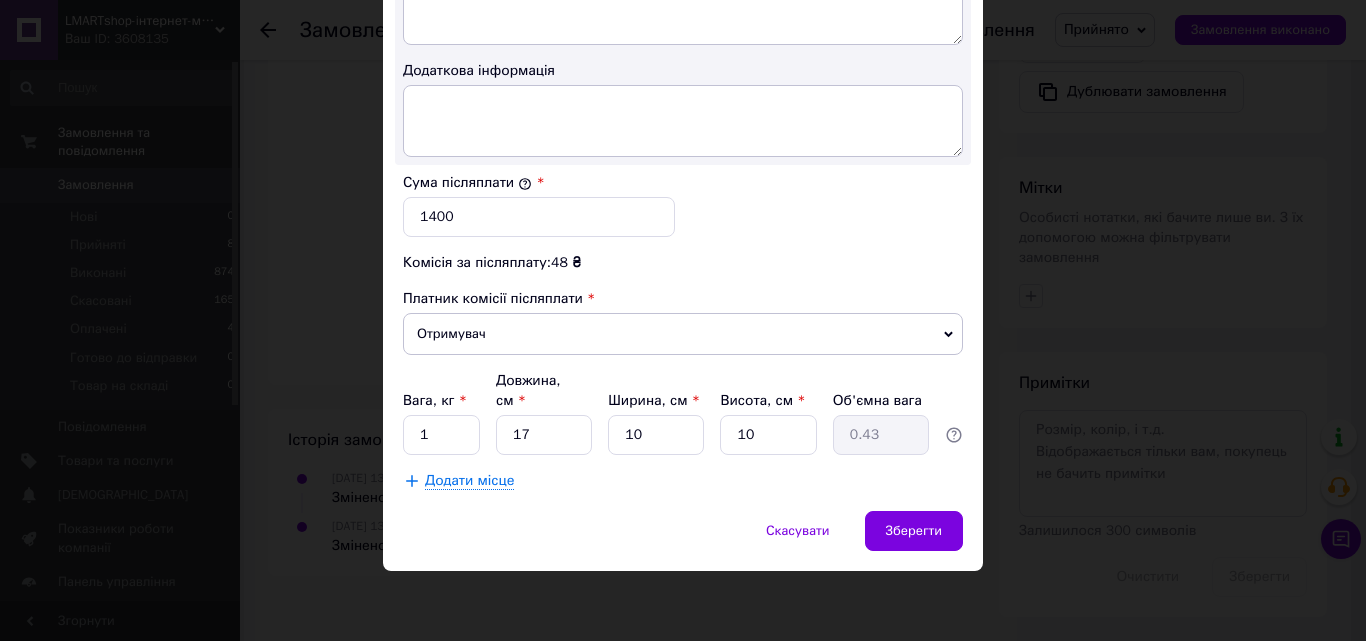 click on "Спосіб доставки Нова Пошта (платна) Платник Отримувач Відправник Прізвище отримувача [PERSON_NAME] Ім'я отримувача [PERSON_NAME] батькові отримувача Відсутнє Телефон отримувача [PHONE_NUMBER] Тип доставки Кур'єром У відділенні В поштоматі Місто с. [GEOGRAPHIC_DATA] ([GEOGRAPHIC_DATA], [GEOGRAPHIC_DATA].) Вулиця пров. Рубіновий Номер будинку 26 Квартира 0 Місце відправки [GEOGRAPHIC_DATA]: №75 (до 30 кг): просп. Небесної сотні, 23 Немає збігів. Спробуйте змінити умови пошуку Додати ще місце відправки Тип посилки Вантаж Документи Номер упаковки (не обов'язково) Оціночна вартість 1400 < 2025" at bounding box center [683, -284] 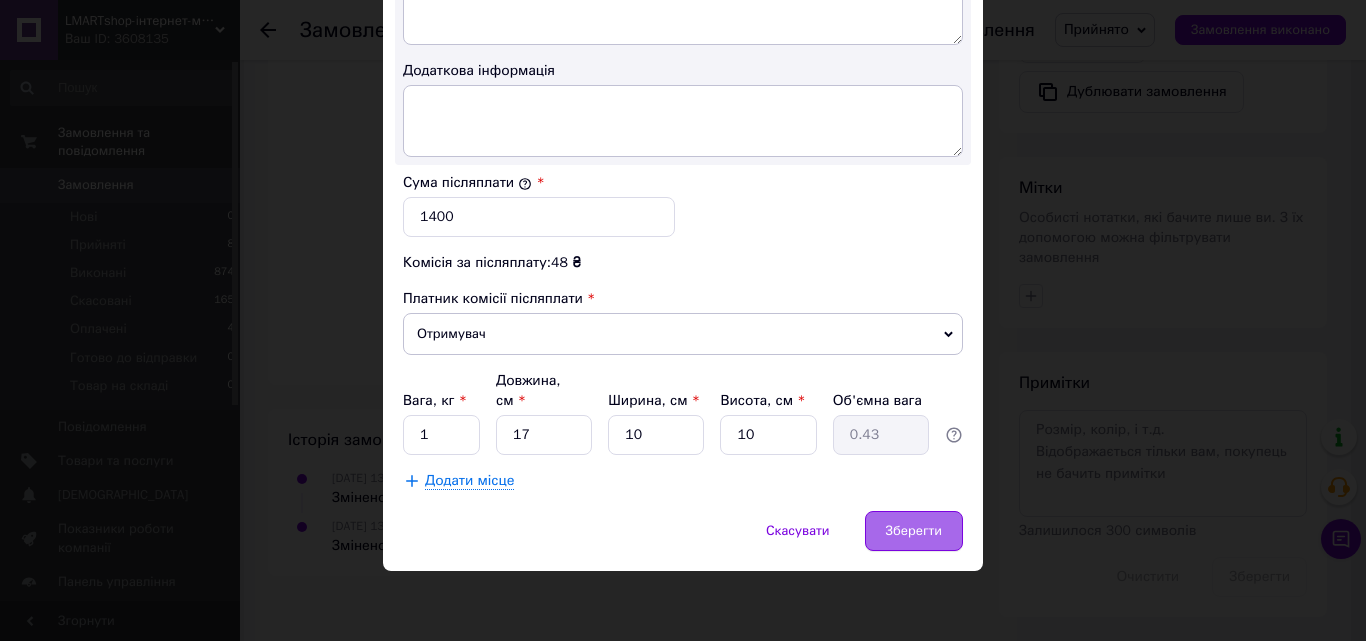 click on "Зберегти" at bounding box center [914, 531] 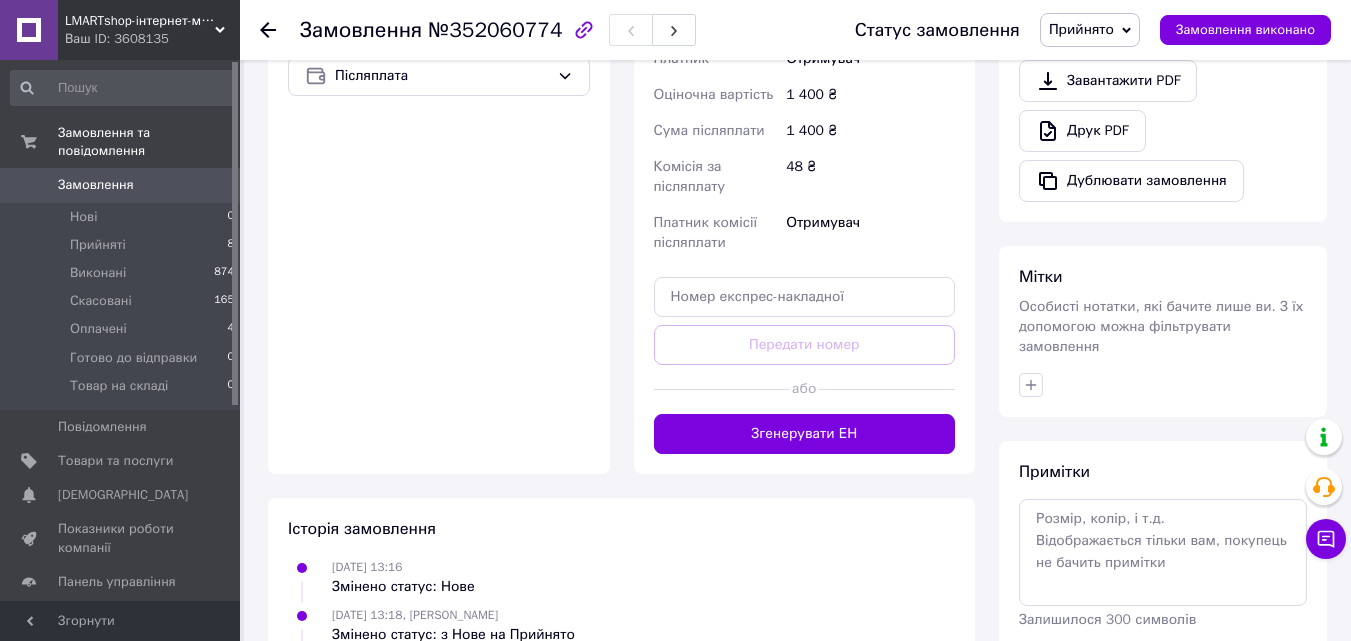 scroll, scrollTop: 976, scrollLeft: 0, axis: vertical 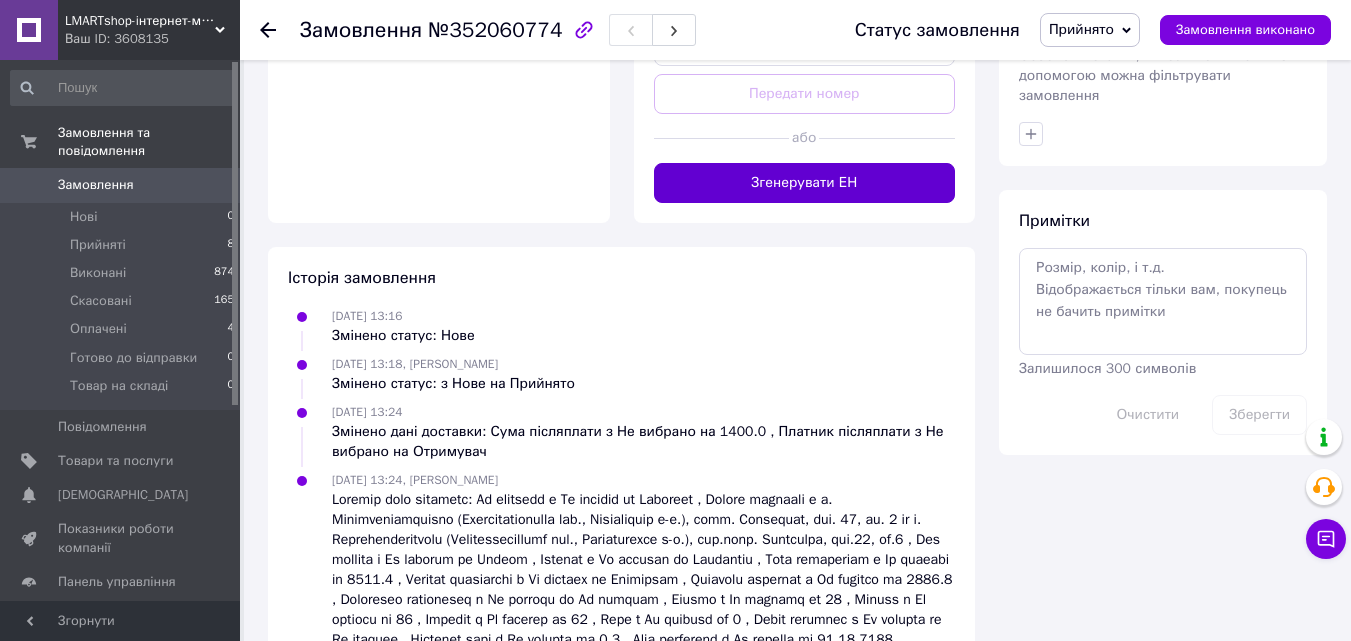 click on "Згенерувати ЕН" at bounding box center [805, 183] 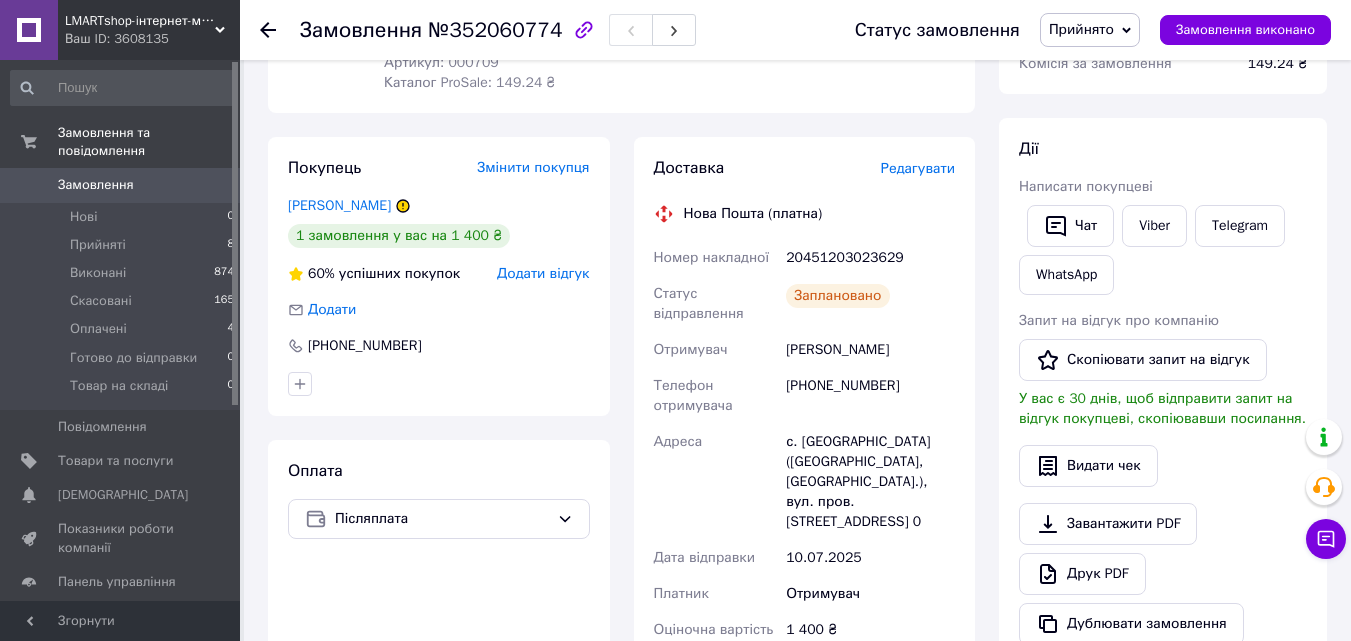 scroll, scrollTop: 176, scrollLeft: 0, axis: vertical 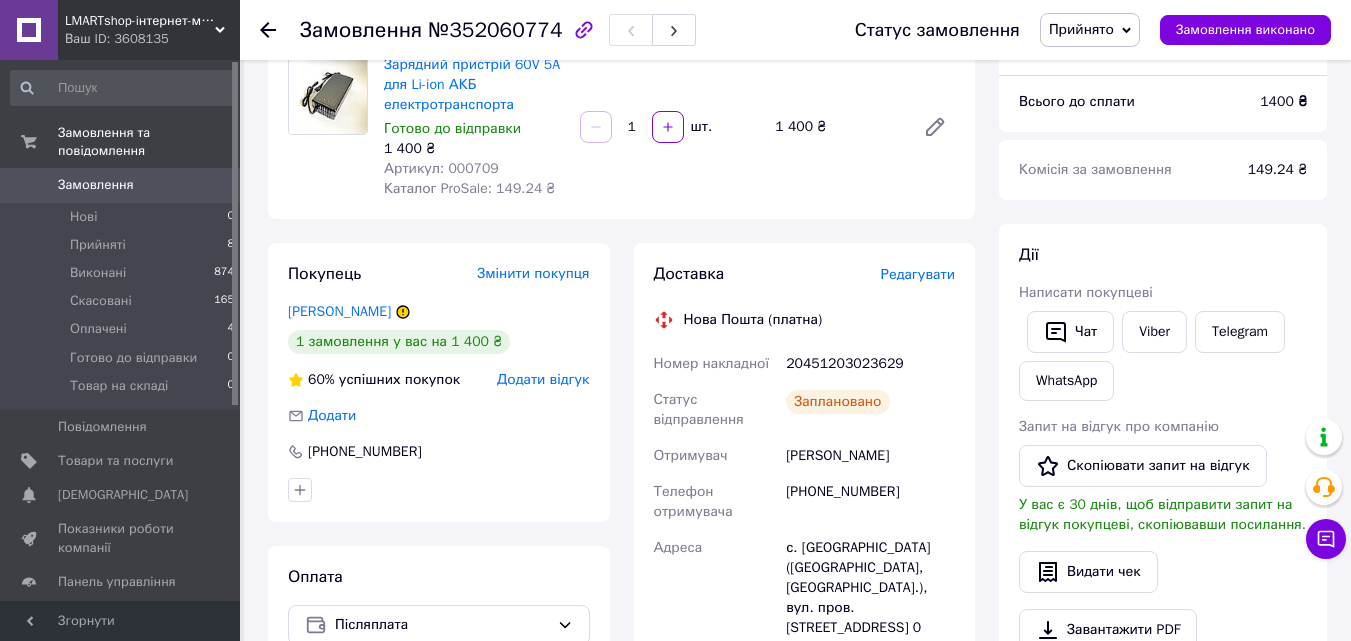 click 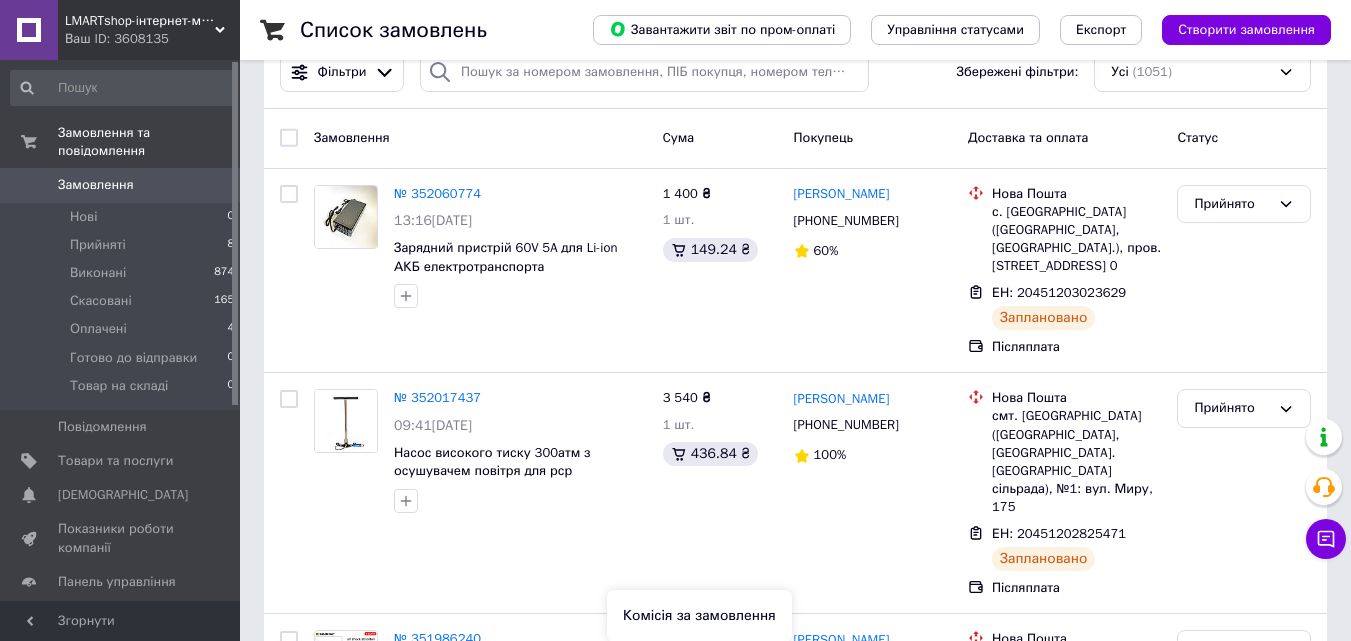 scroll, scrollTop: 0, scrollLeft: 0, axis: both 